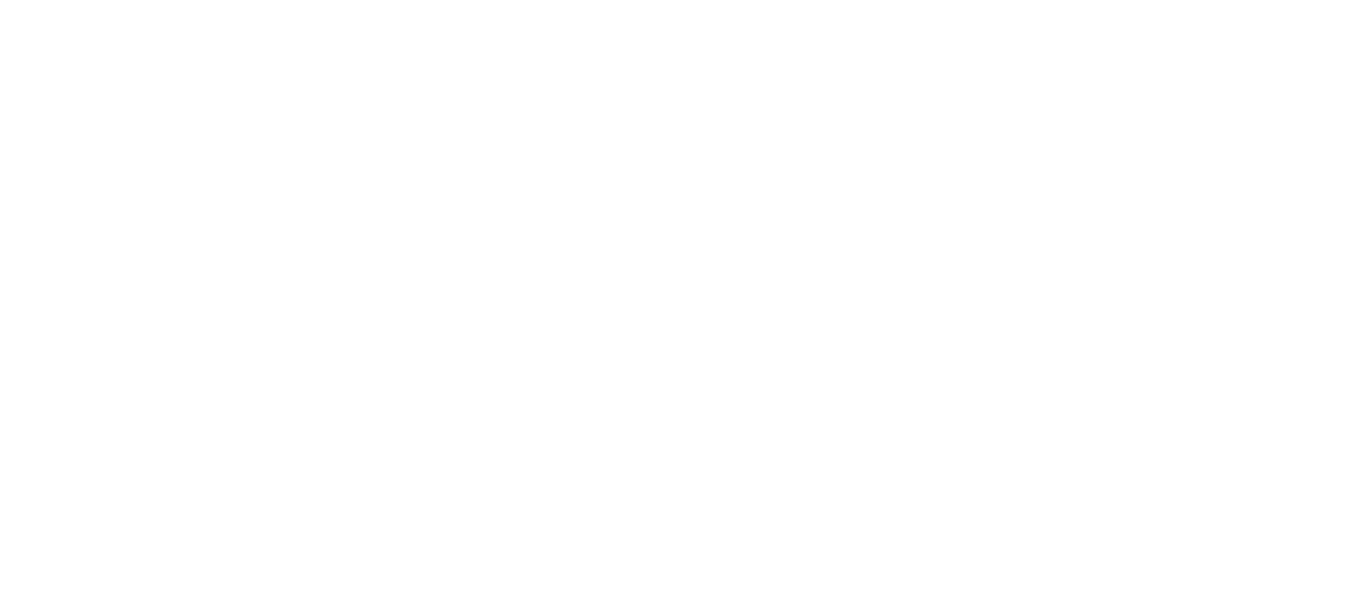 scroll, scrollTop: 0, scrollLeft: 0, axis: both 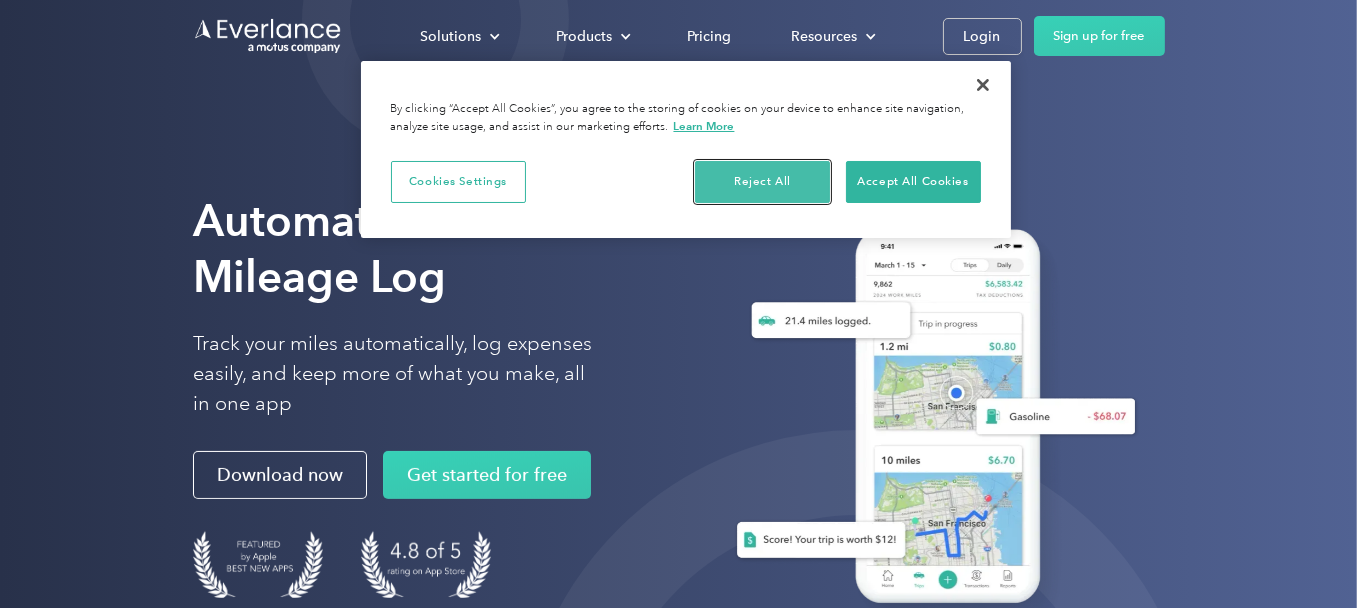click on "Reject All" at bounding box center [762, 182] 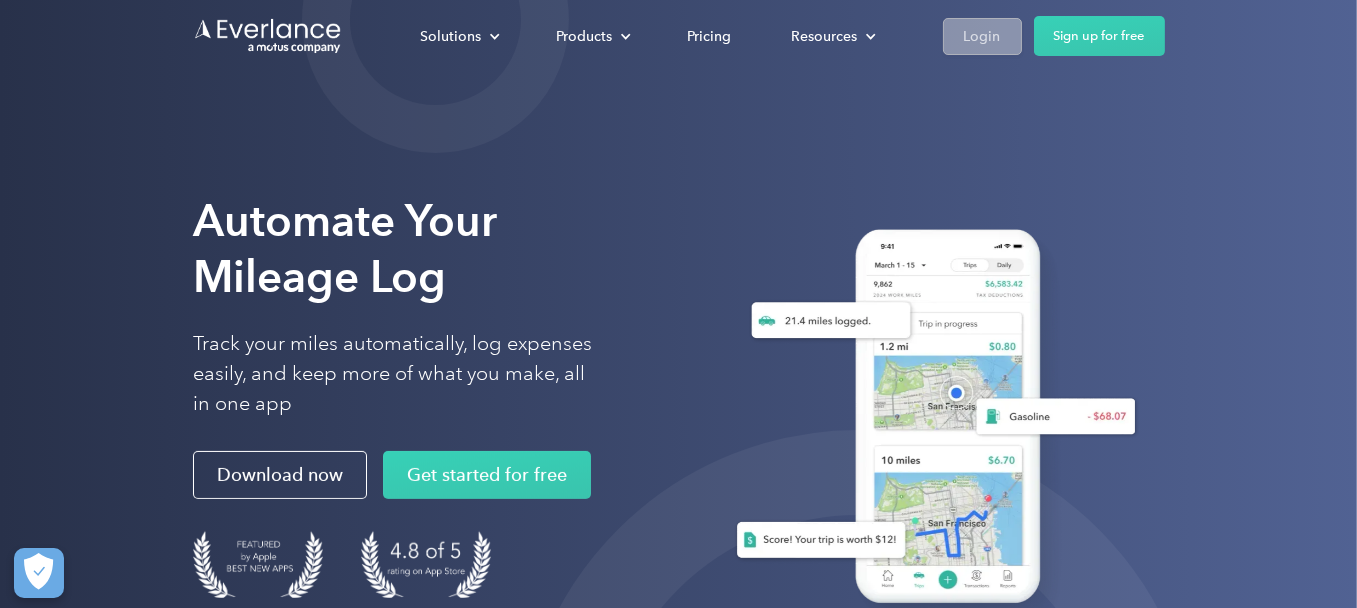 click on "Login" at bounding box center (982, 36) 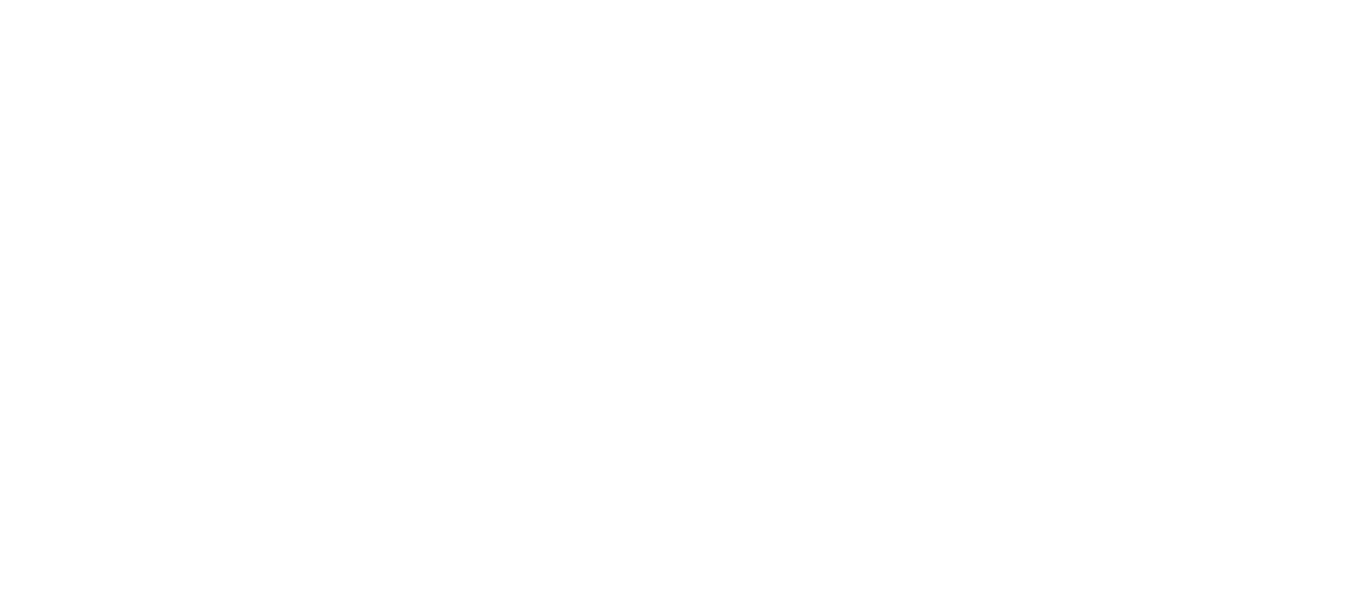 scroll, scrollTop: 0, scrollLeft: 0, axis: both 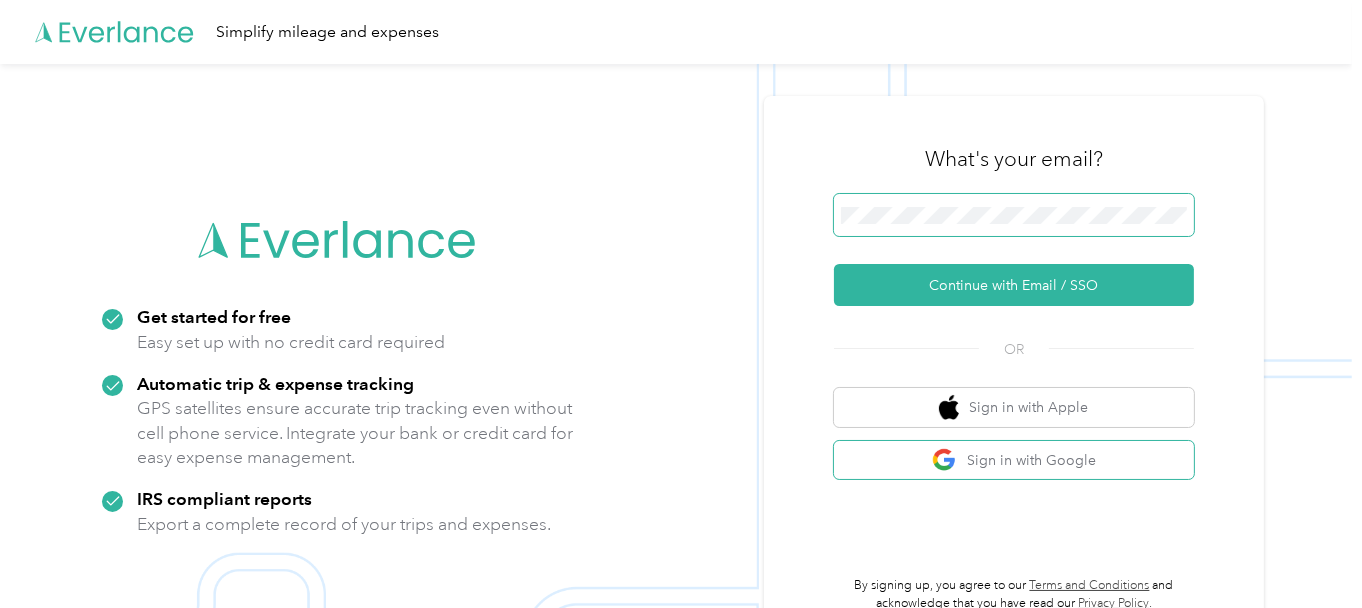 click on "What's your email? Continue with Email / SSO OR Sign in with Apple Sign in with Google By signing up, you agree to our   Terms and Conditions   and acknowledge that you have read our   Privacy Policy ." at bounding box center (1014, 368) 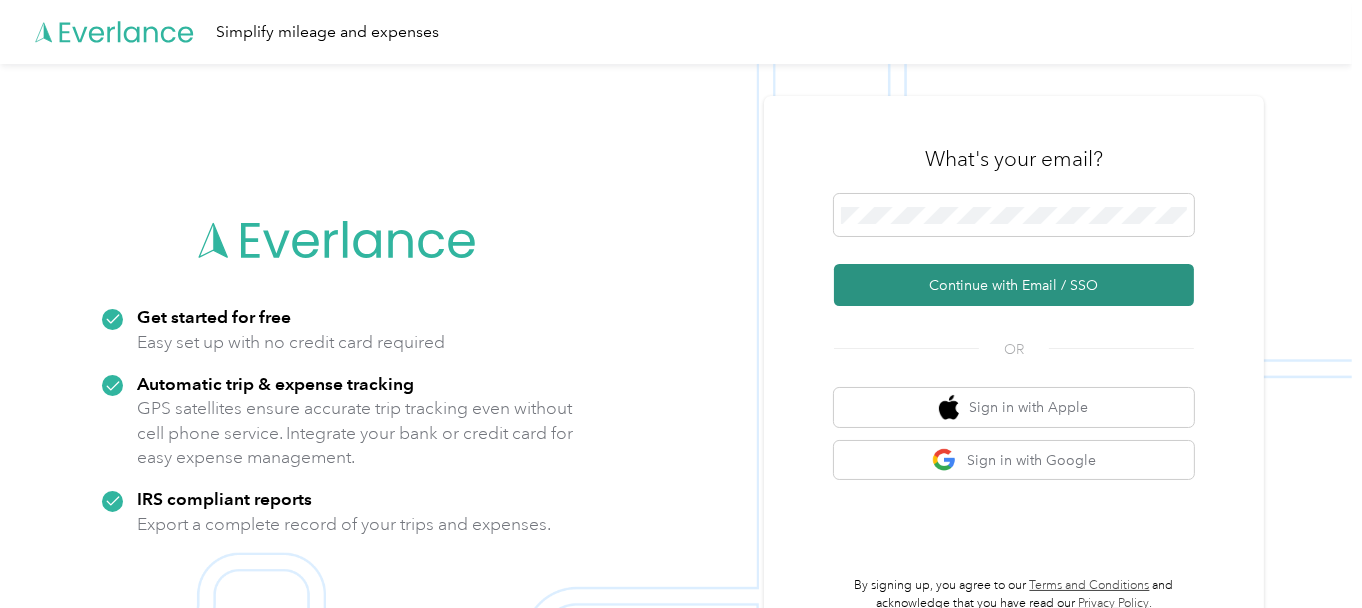 click on "Continue with Email / SSO" at bounding box center (1014, 285) 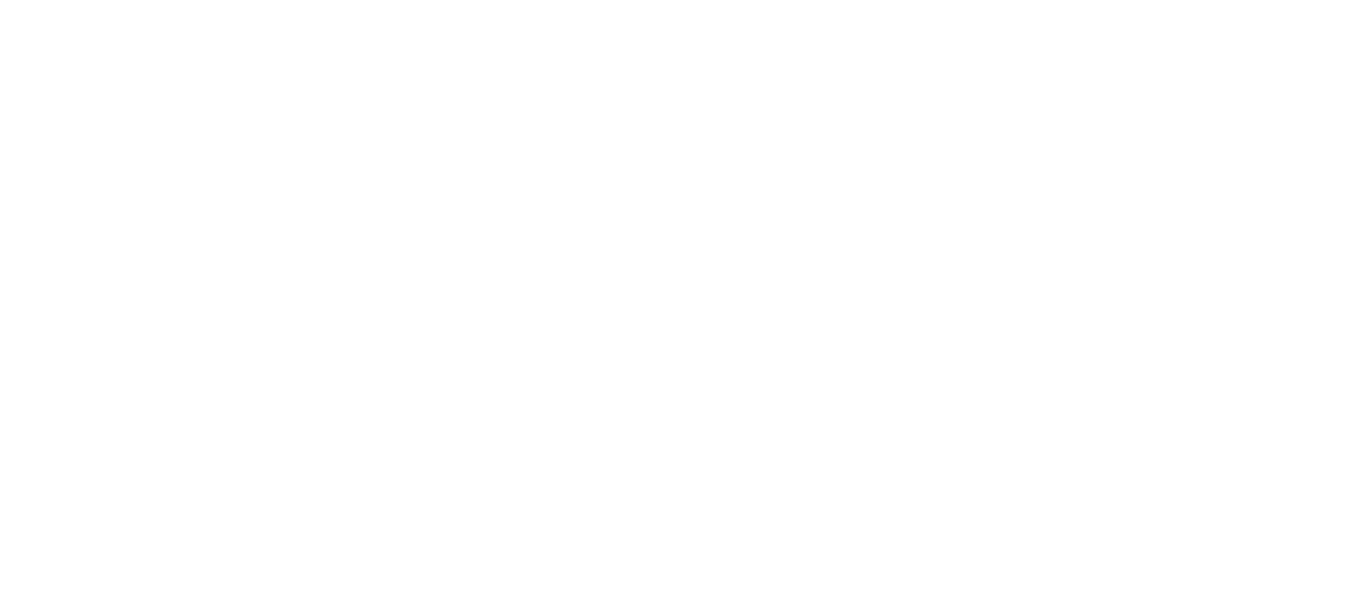 scroll, scrollTop: 0, scrollLeft: 0, axis: both 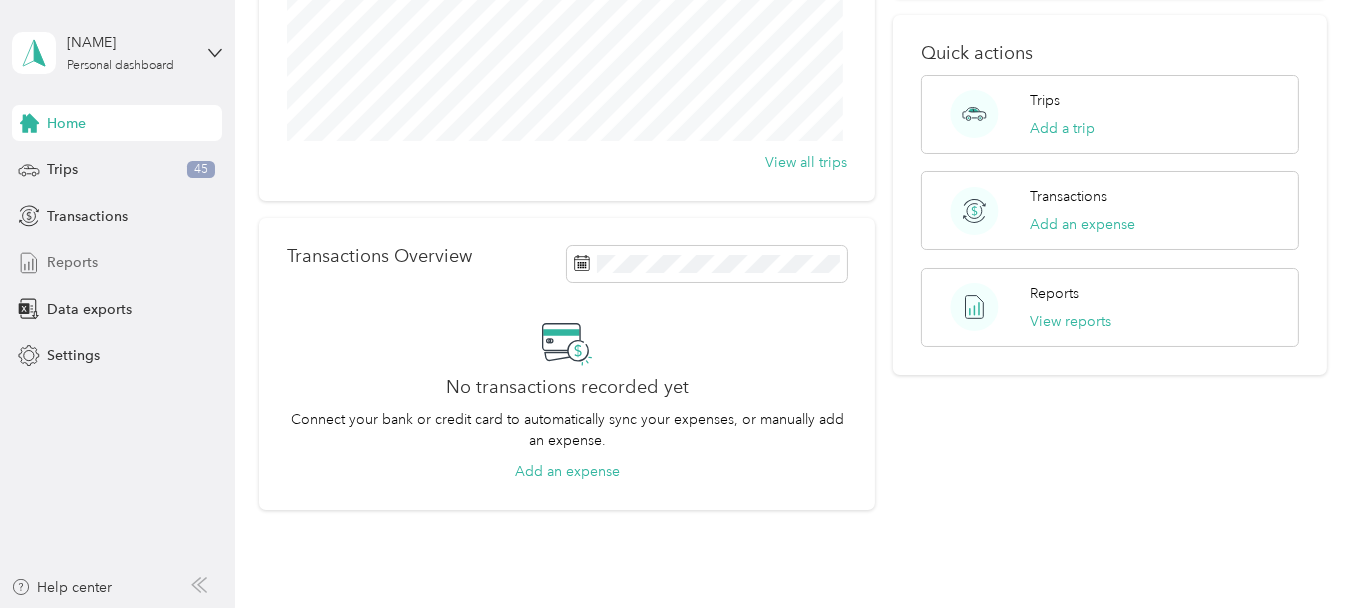 click on "Reports" at bounding box center (72, 262) 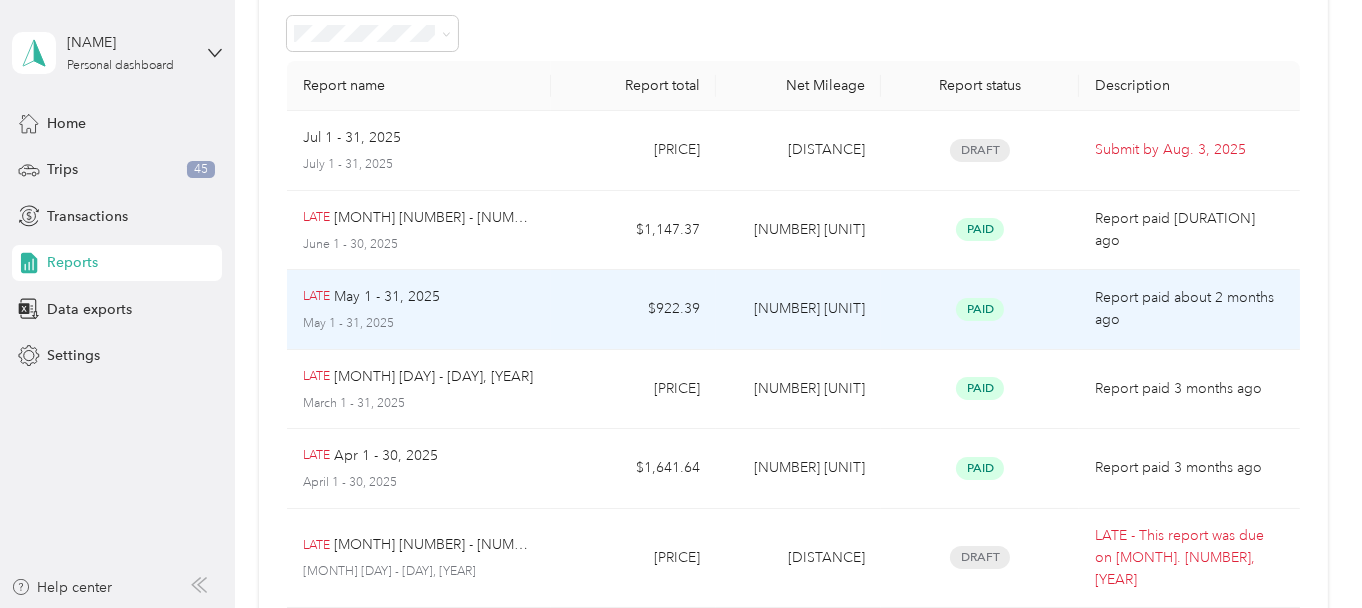 scroll, scrollTop: 0, scrollLeft: 0, axis: both 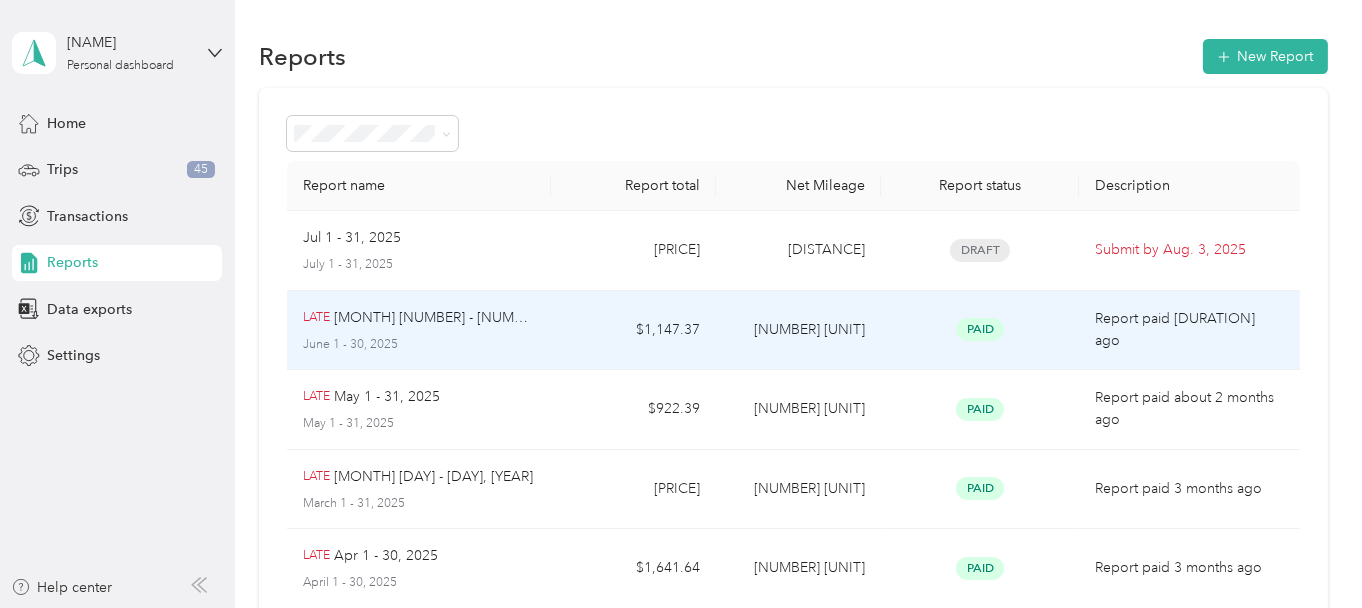 click on "LATE [MONTH] [DAY] - [DAY], [YEAR] [MONTH] [DAY] - [DAY], [YEAR]" at bounding box center [419, 330] 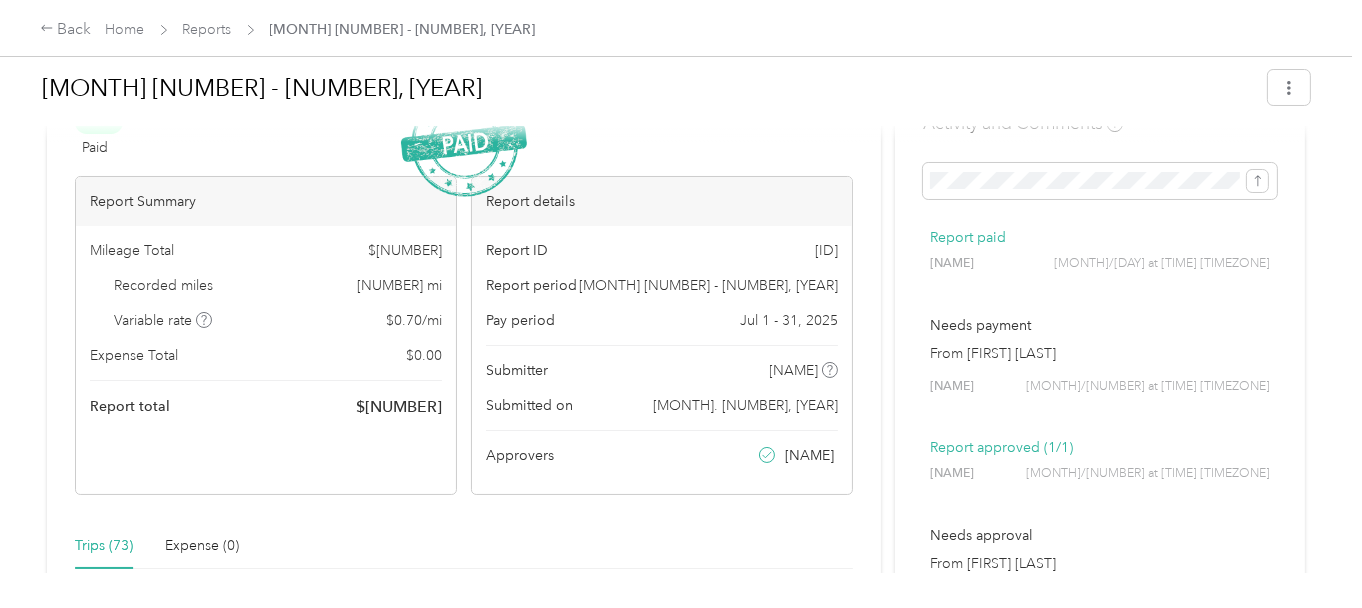 scroll, scrollTop: 100, scrollLeft: 0, axis: vertical 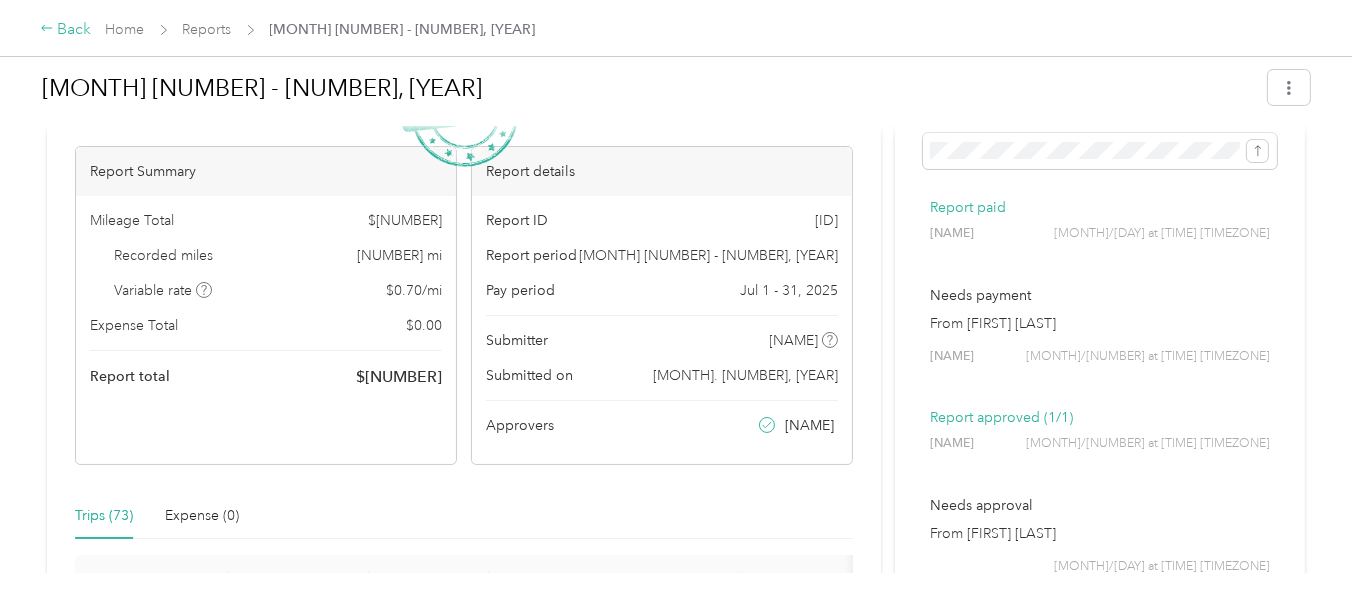 click 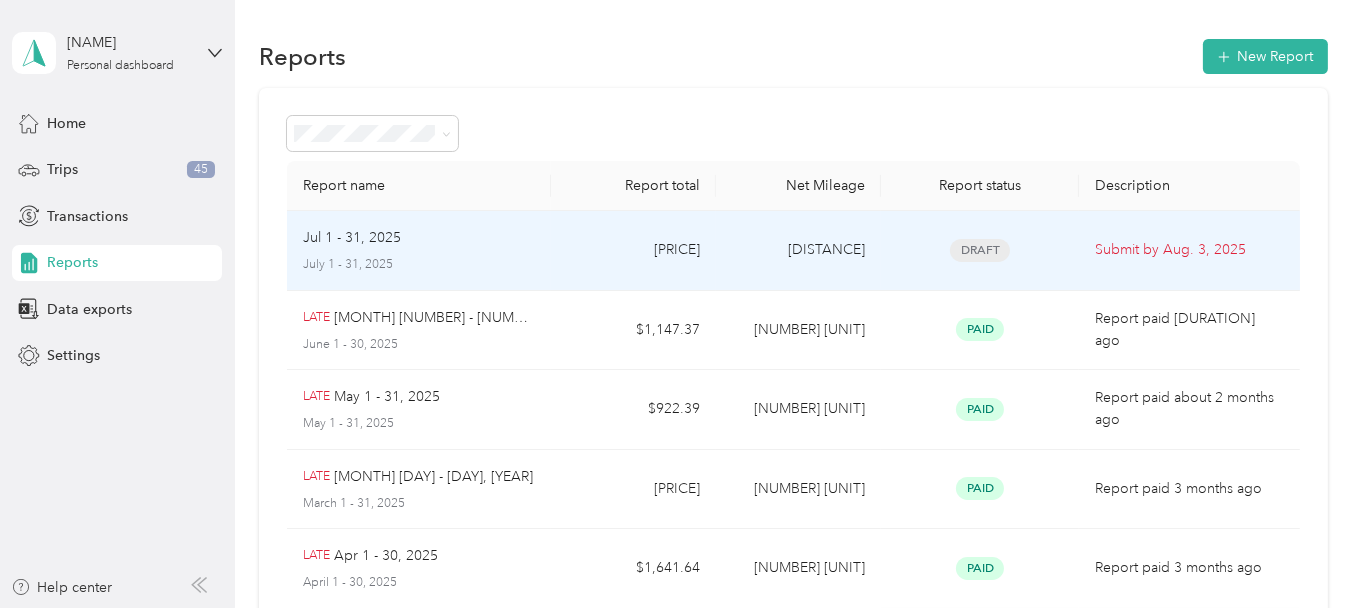 click on "July 1 - 31, 2025" at bounding box center (419, 265) 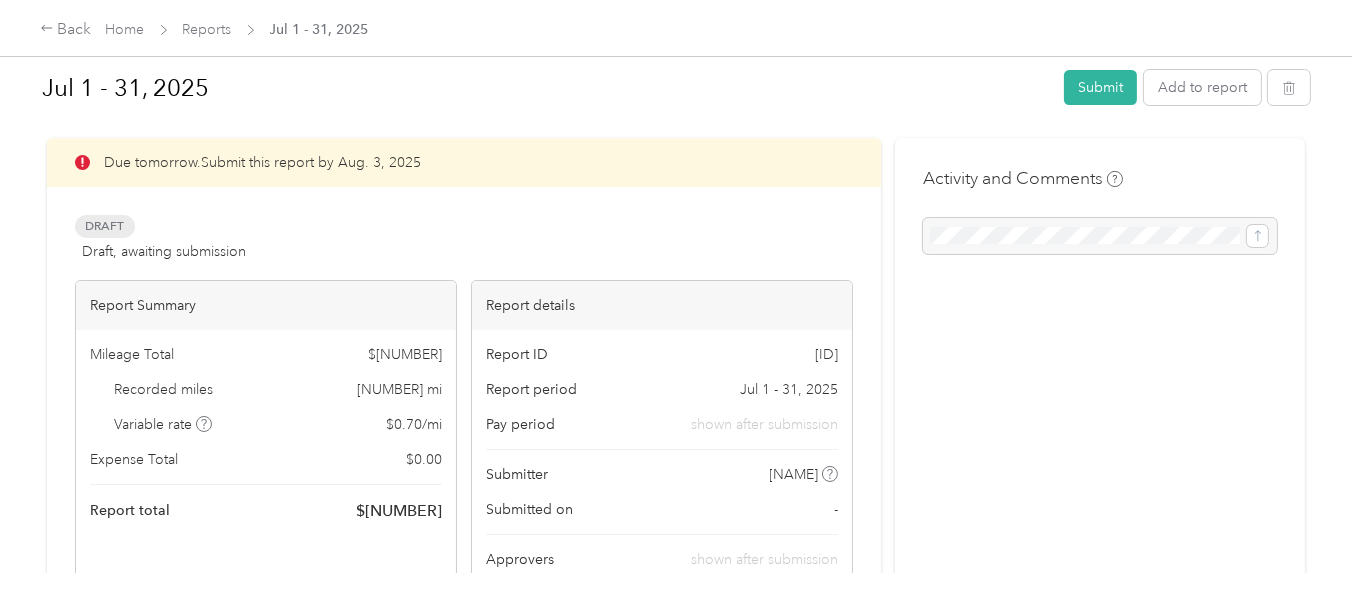 scroll, scrollTop: 0, scrollLeft: 0, axis: both 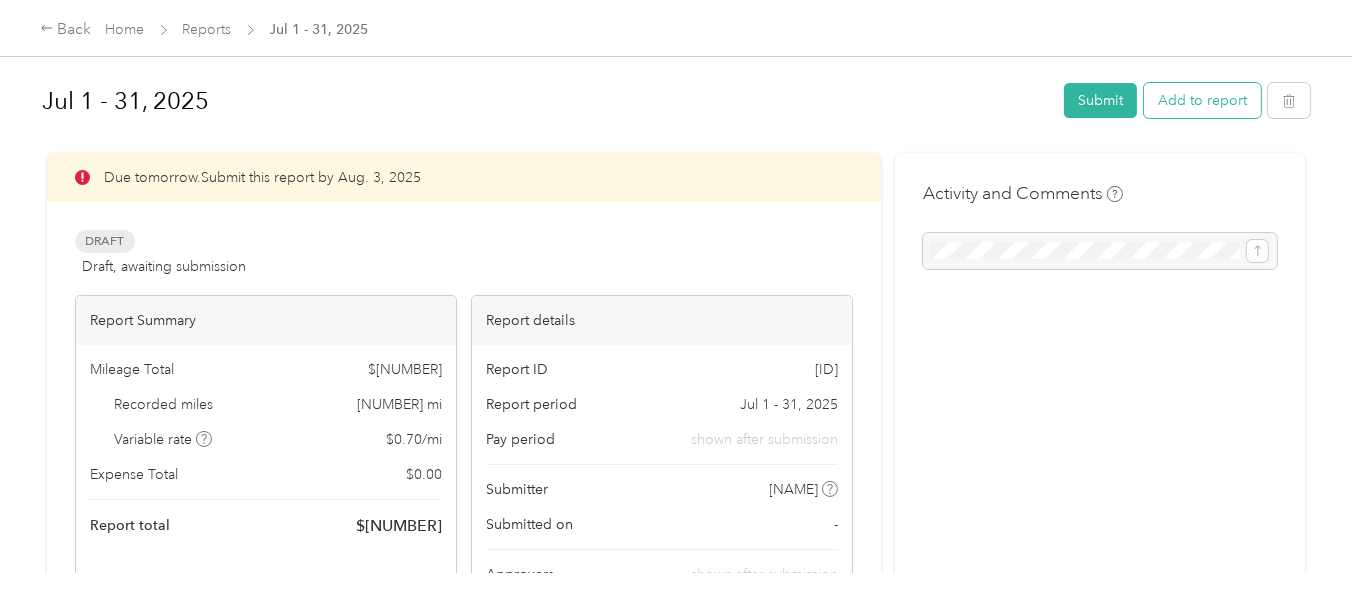 click on "Add to report" at bounding box center [1202, 100] 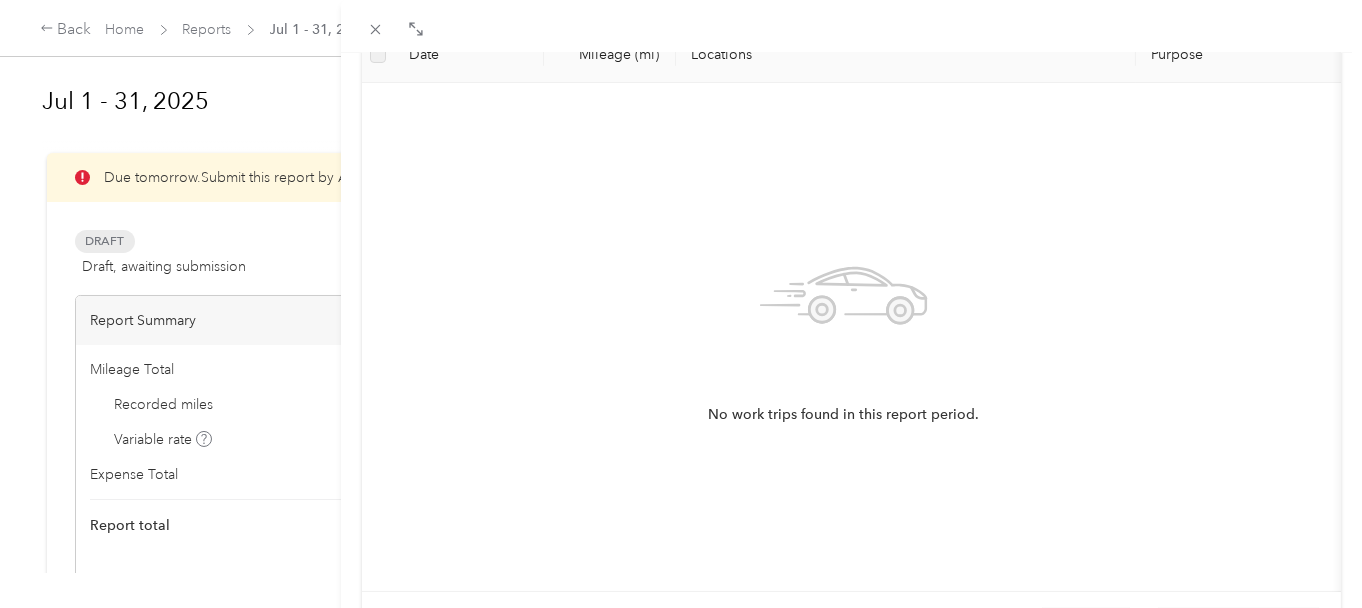 scroll, scrollTop: 0, scrollLeft: 0, axis: both 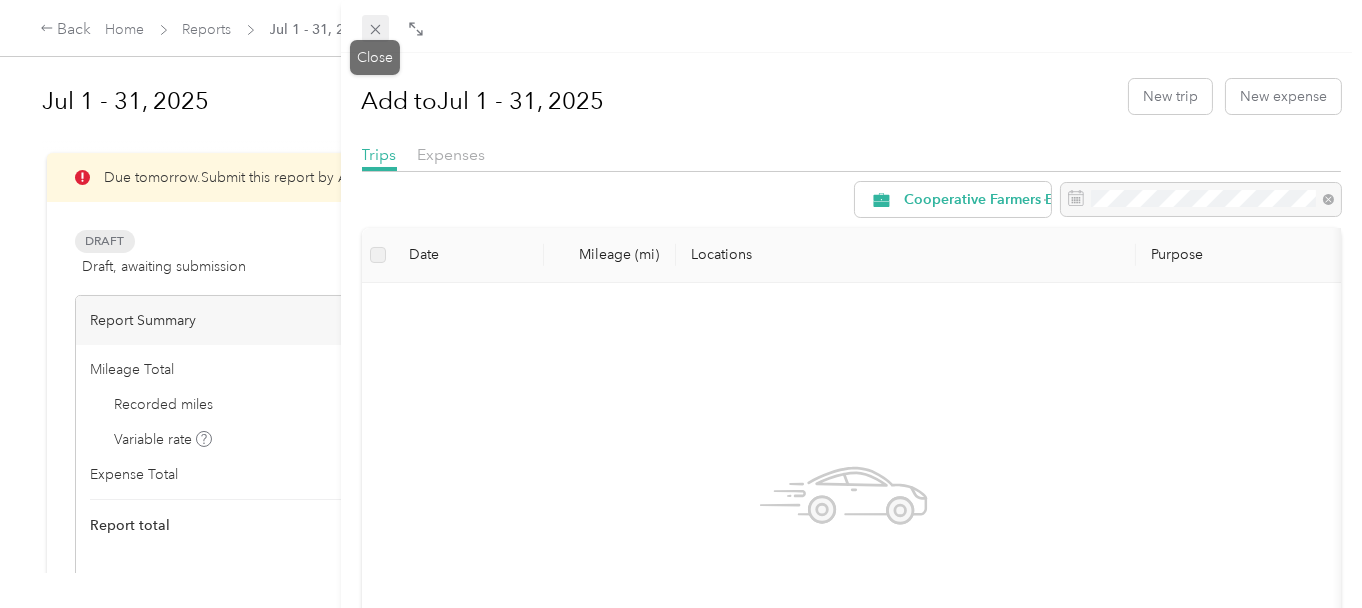 click 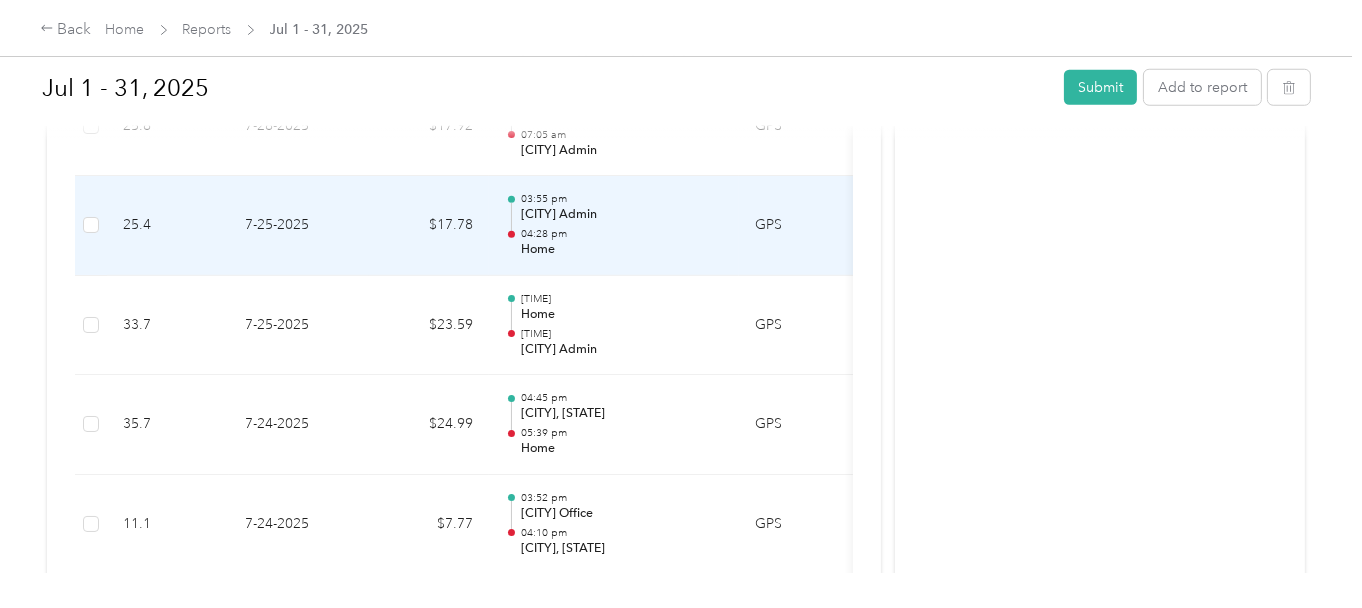 scroll, scrollTop: 2300, scrollLeft: 0, axis: vertical 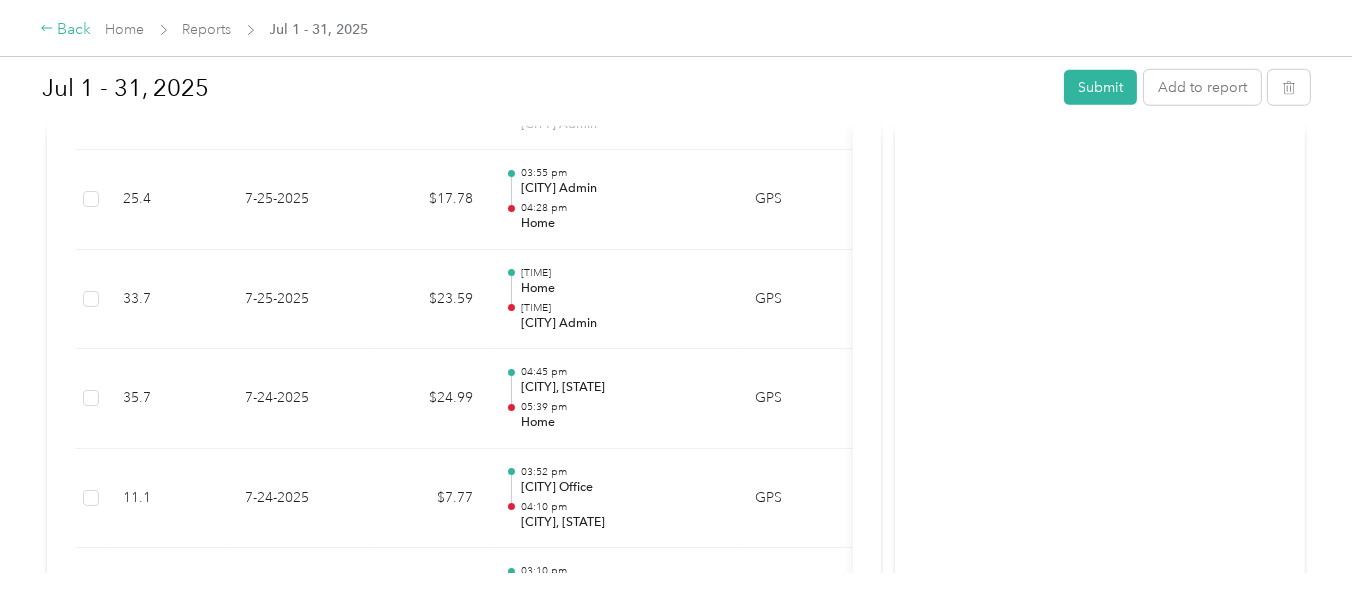 click on "Back" at bounding box center (66, 30) 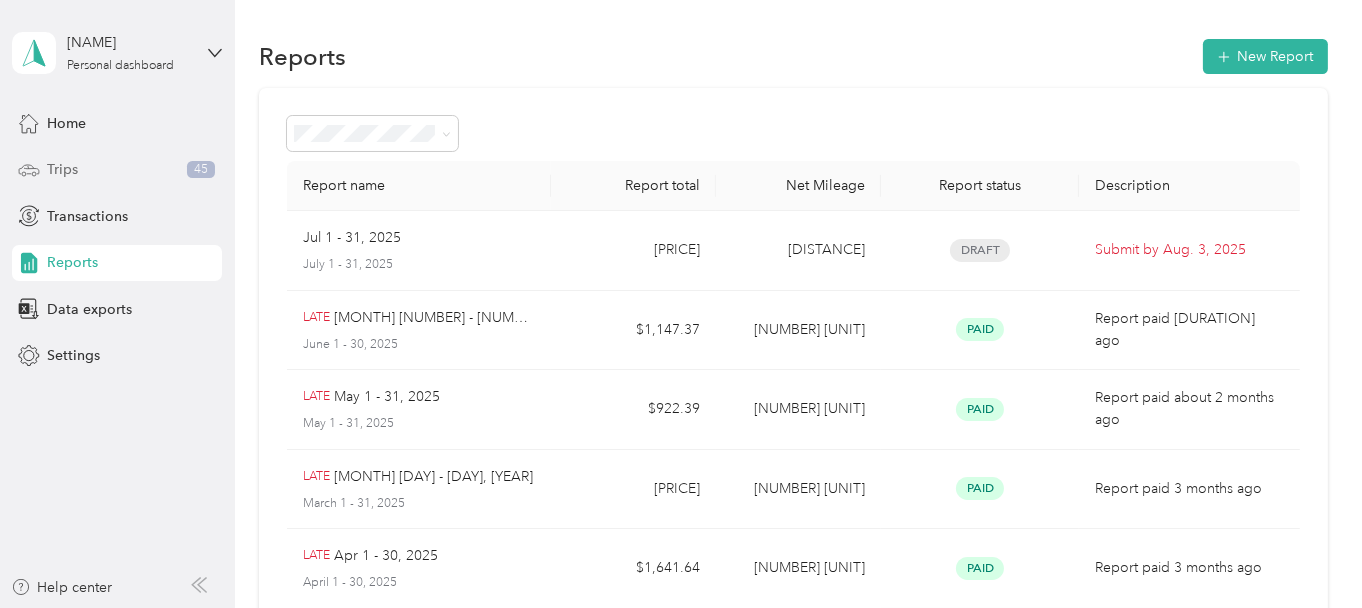 click on "Trips" at bounding box center [62, 169] 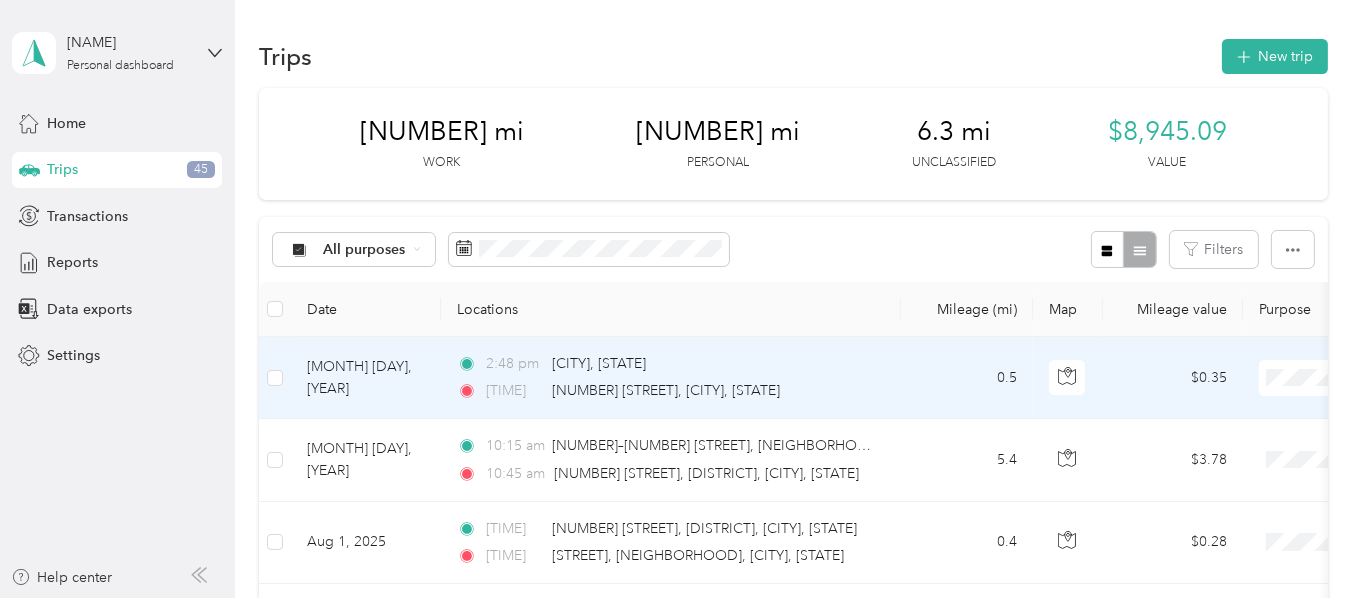 click on "Personal" at bounding box center (1282, 449) 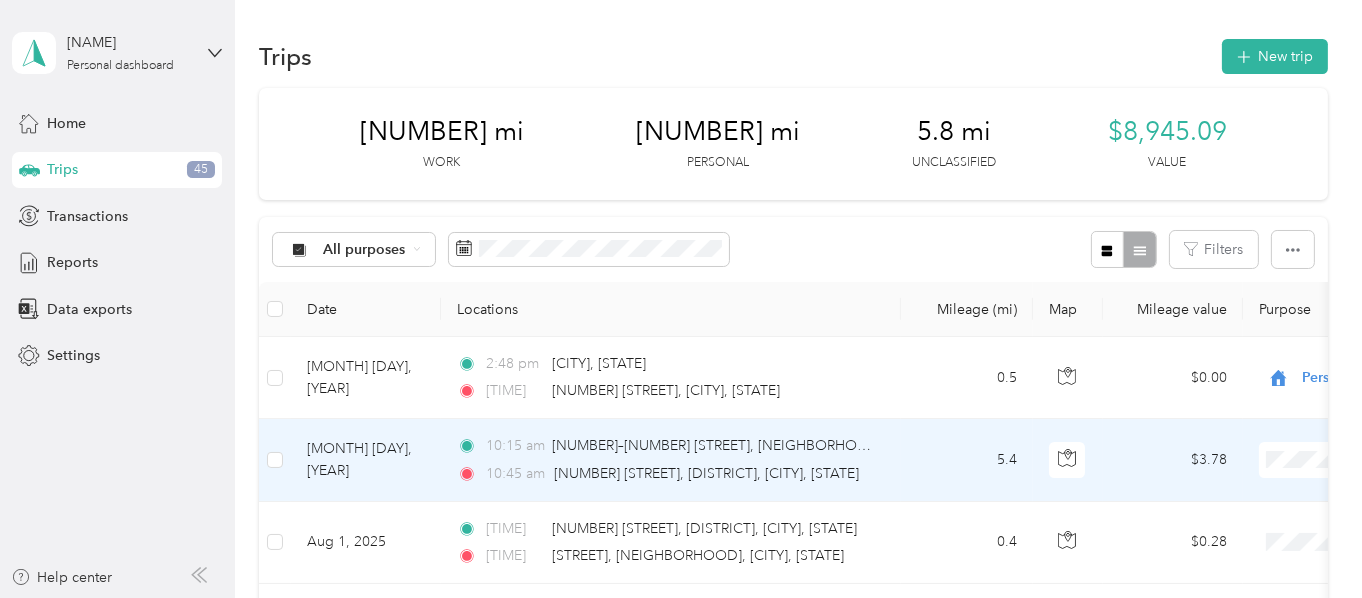 click on "Personal" at bounding box center (1264, 520) 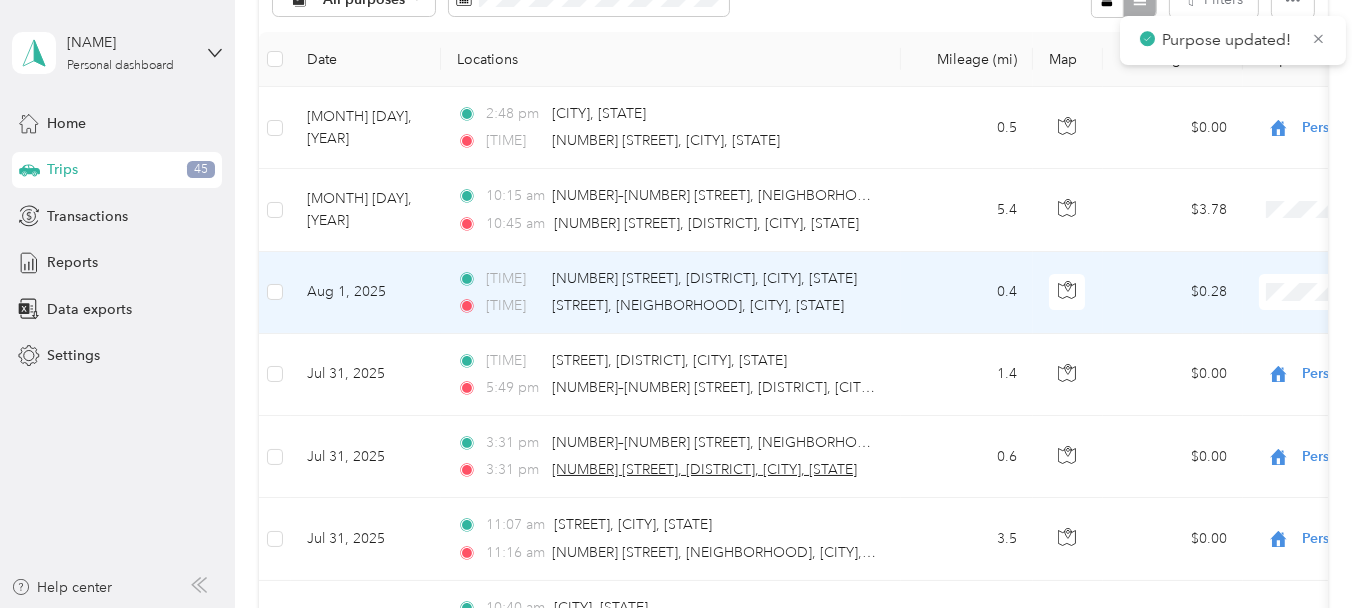 scroll, scrollTop: 300, scrollLeft: 0, axis: vertical 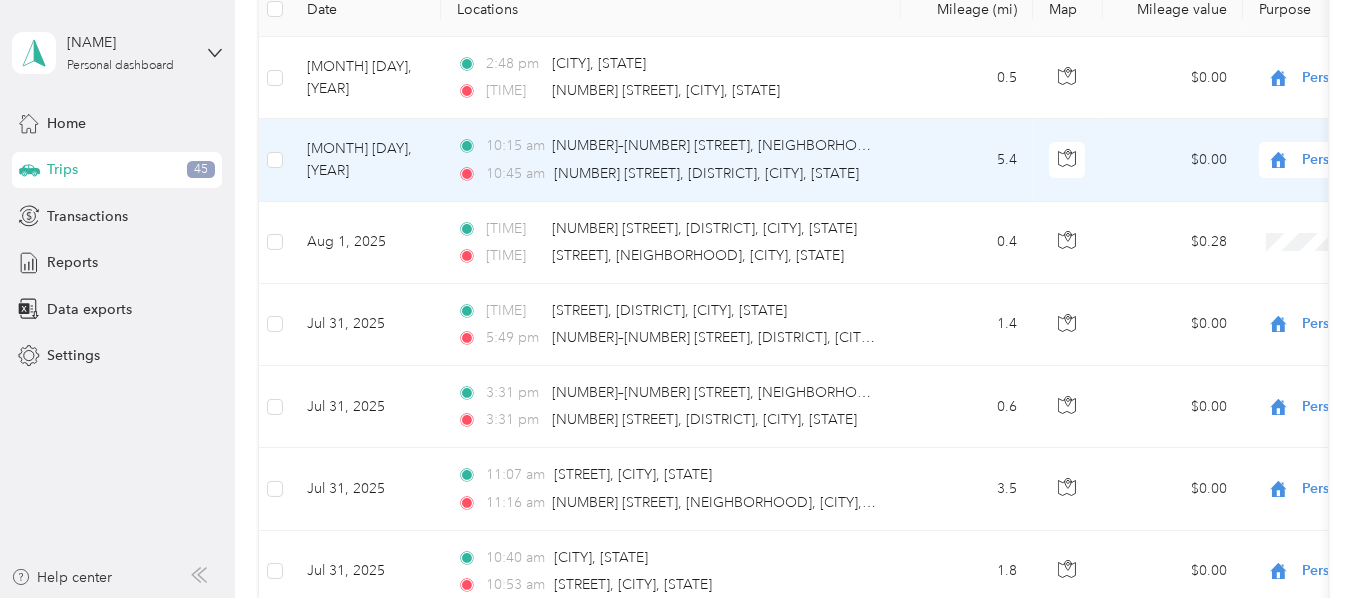 click on "Personal" at bounding box center (1271, 231) 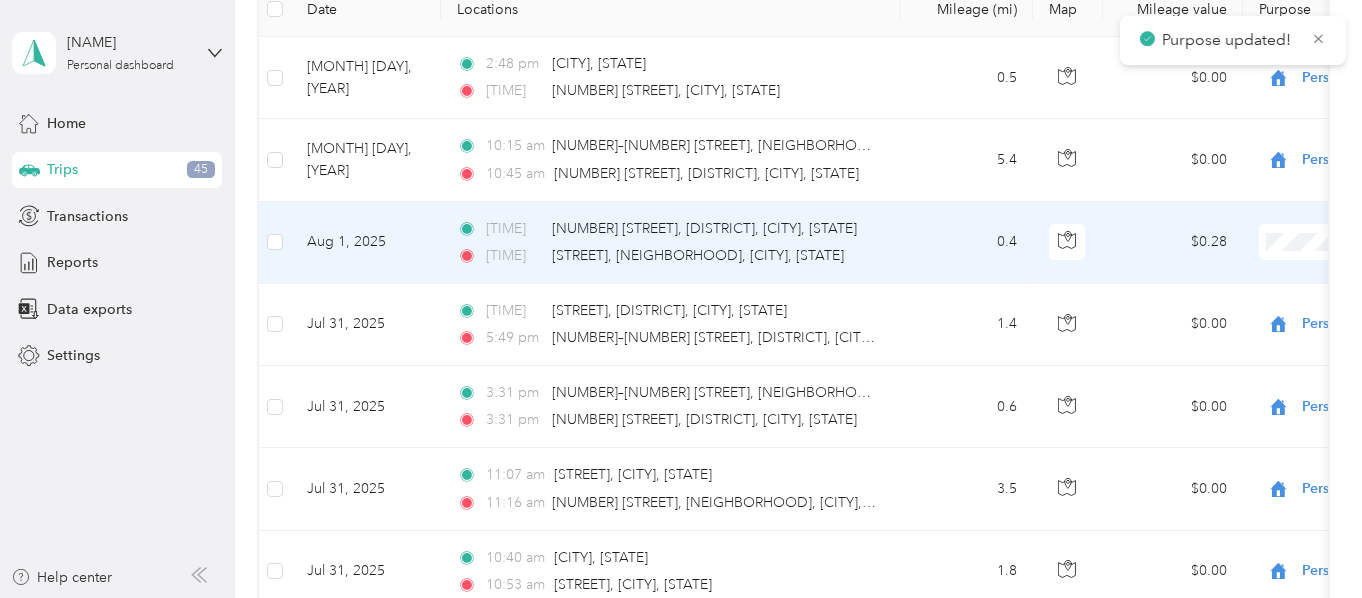 click on "Personal" at bounding box center [1282, 312] 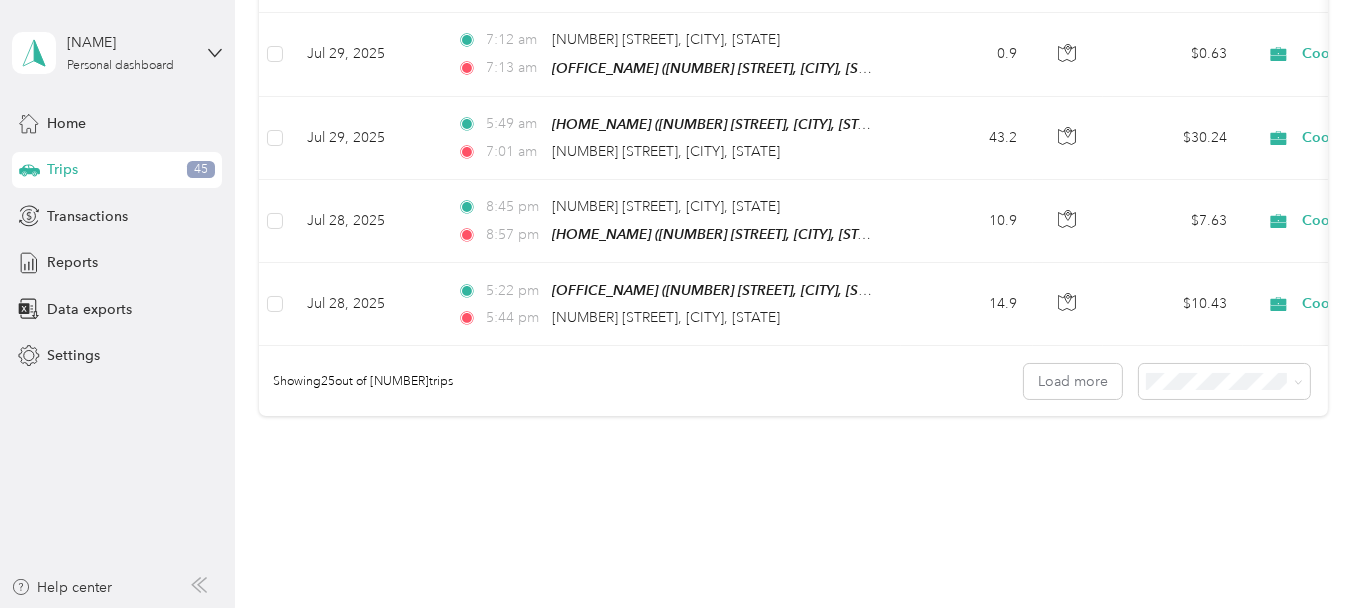 scroll, scrollTop: 2100, scrollLeft: 0, axis: vertical 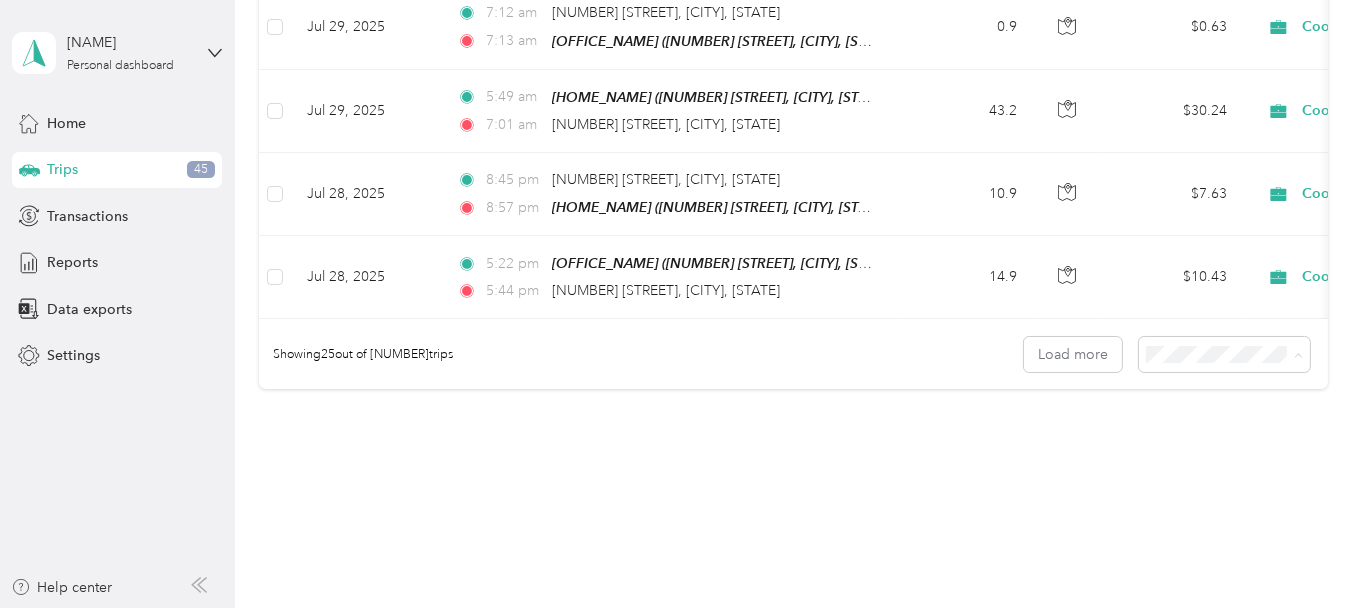 click on "100 per load" at bounding box center (1219, 441) 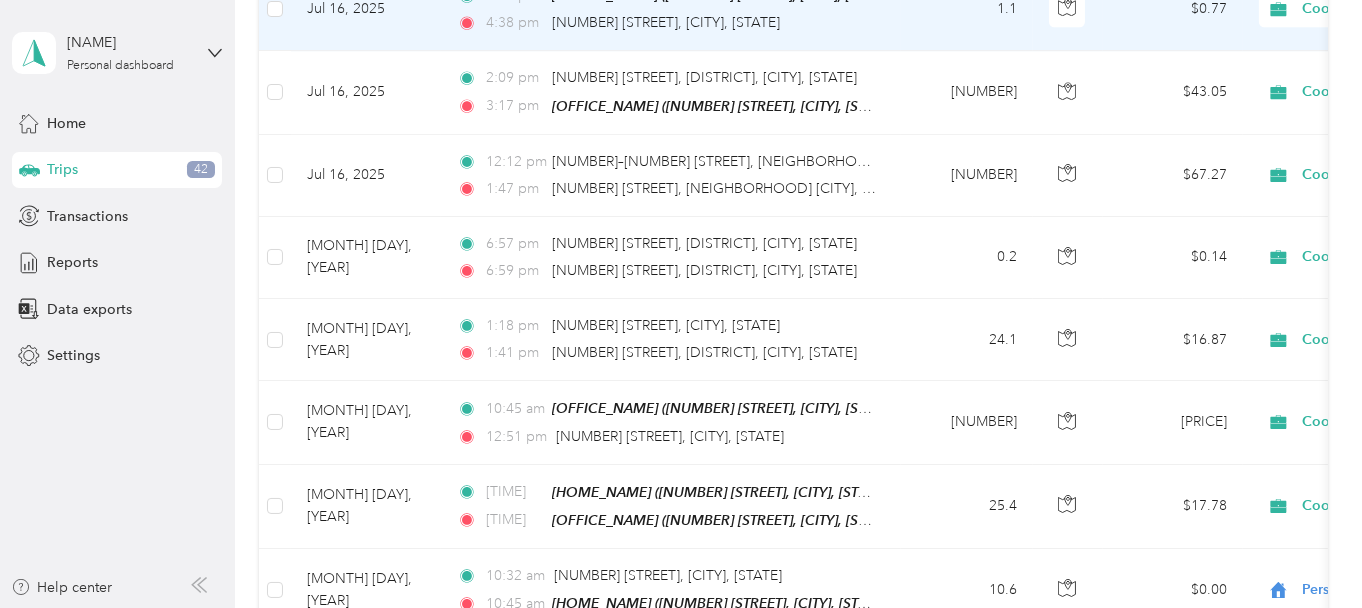 scroll, scrollTop: 8100, scrollLeft: 0, axis: vertical 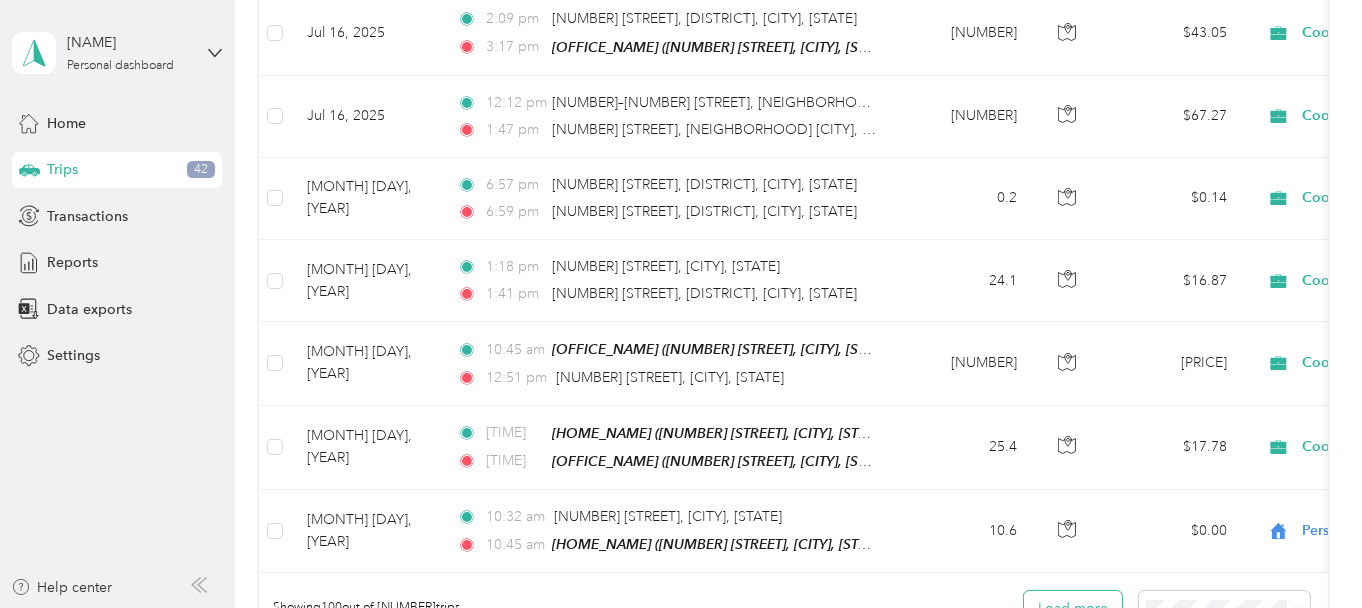 click on "Load more" at bounding box center (1073, 608) 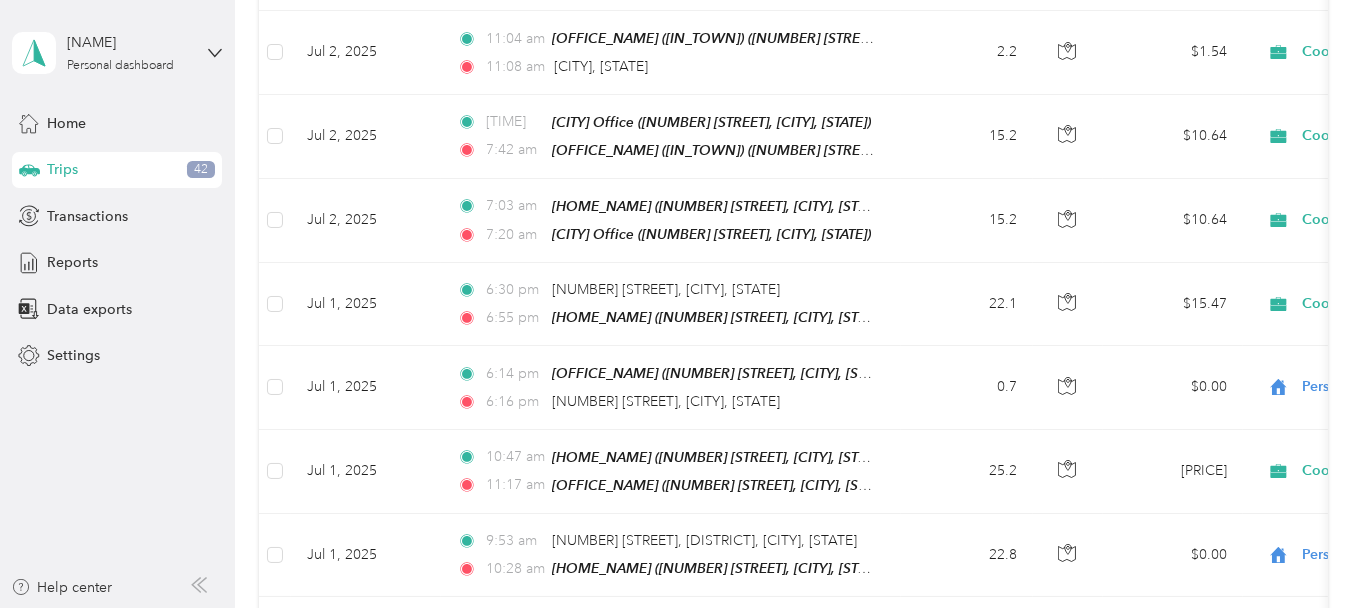 scroll, scrollTop: 14300, scrollLeft: 0, axis: vertical 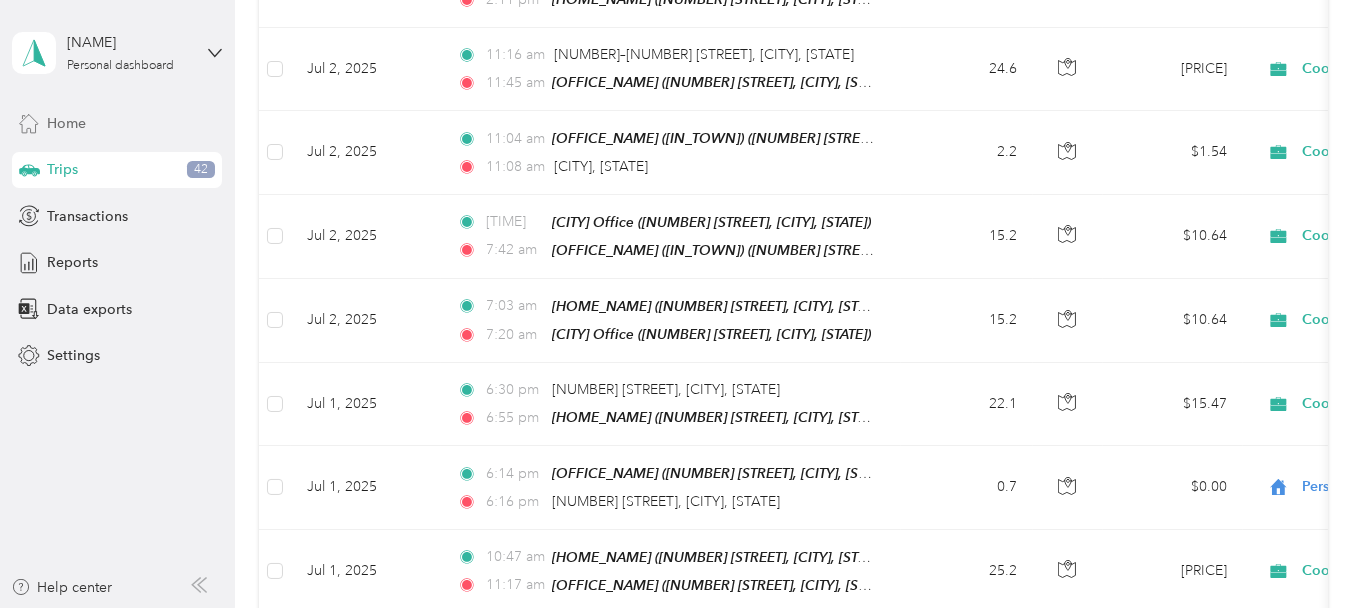 click on "Home" at bounding box center (117, 123) 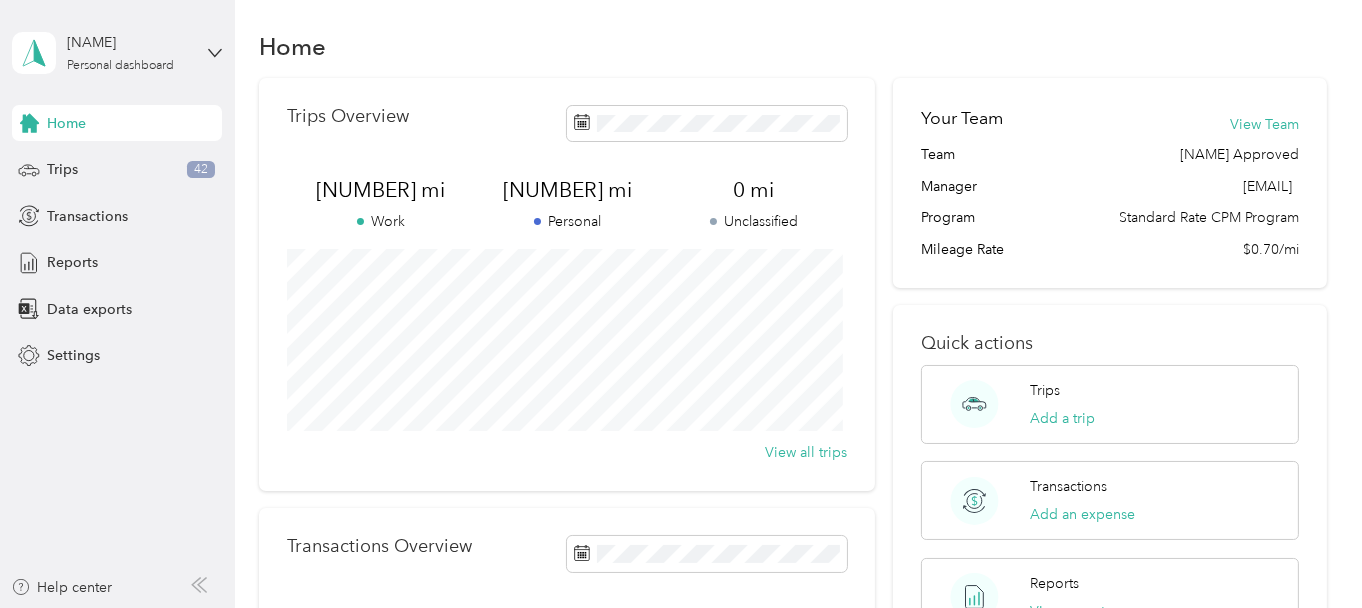scroll, scrollTop: 0, scrollLeft: 0, axis: both 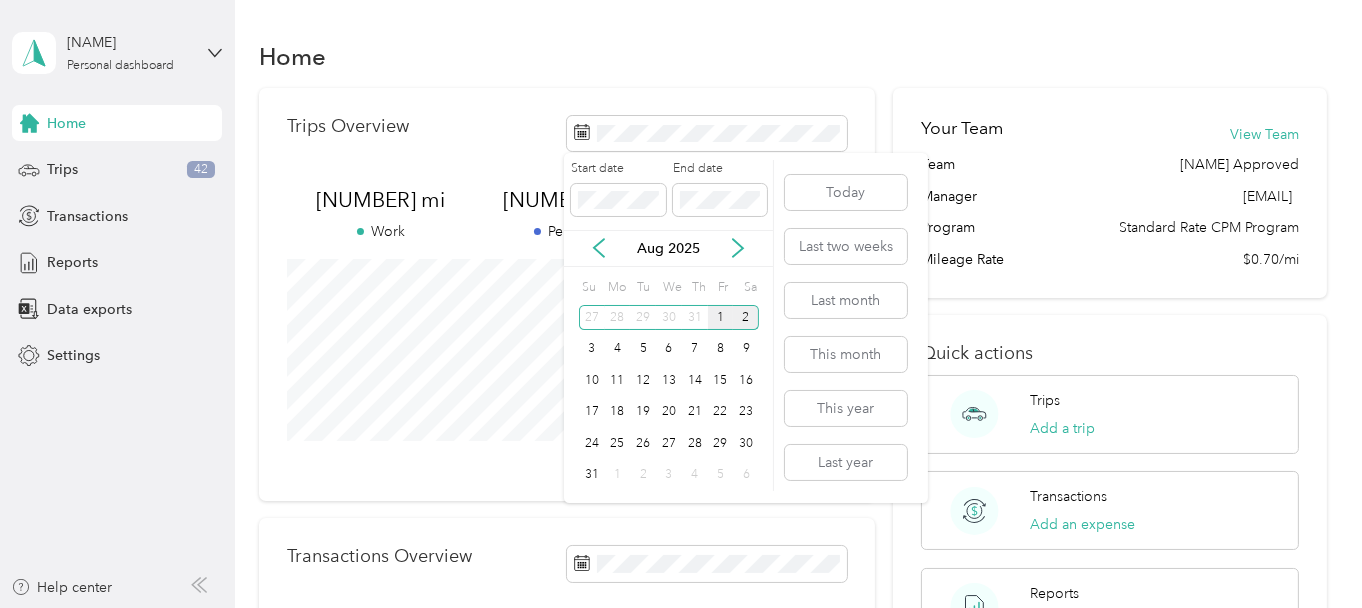 click on "1" at bounding box center [721, 317] 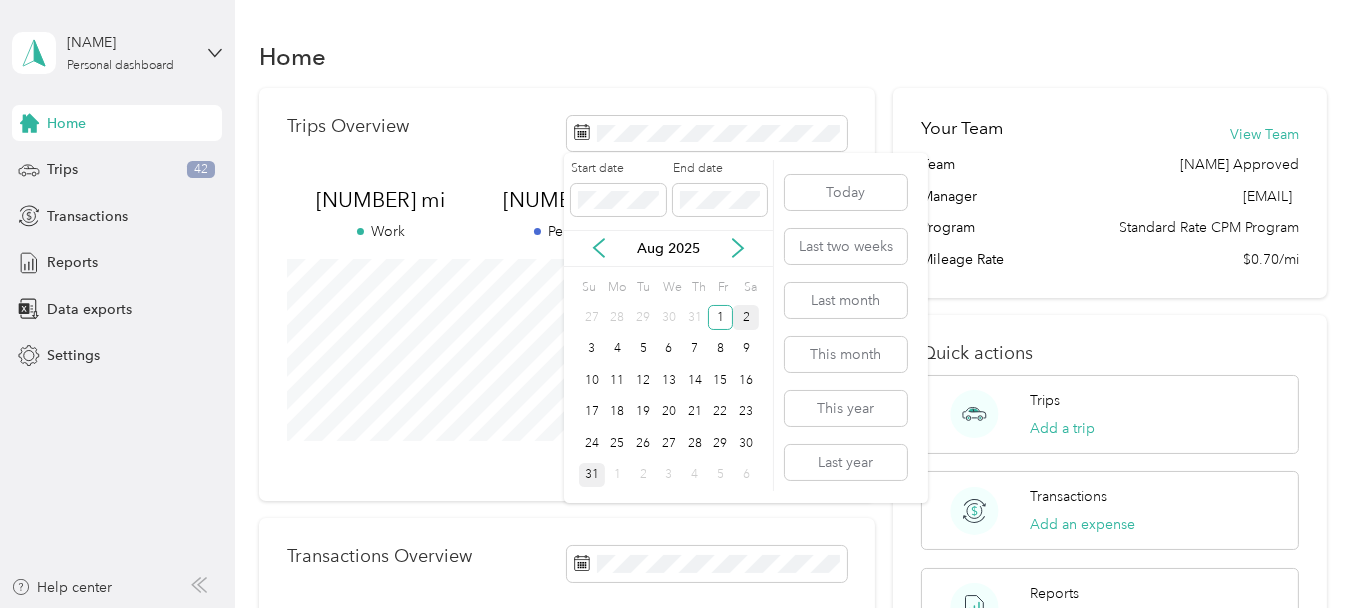 click on "31" at bounding box center [592, 475] 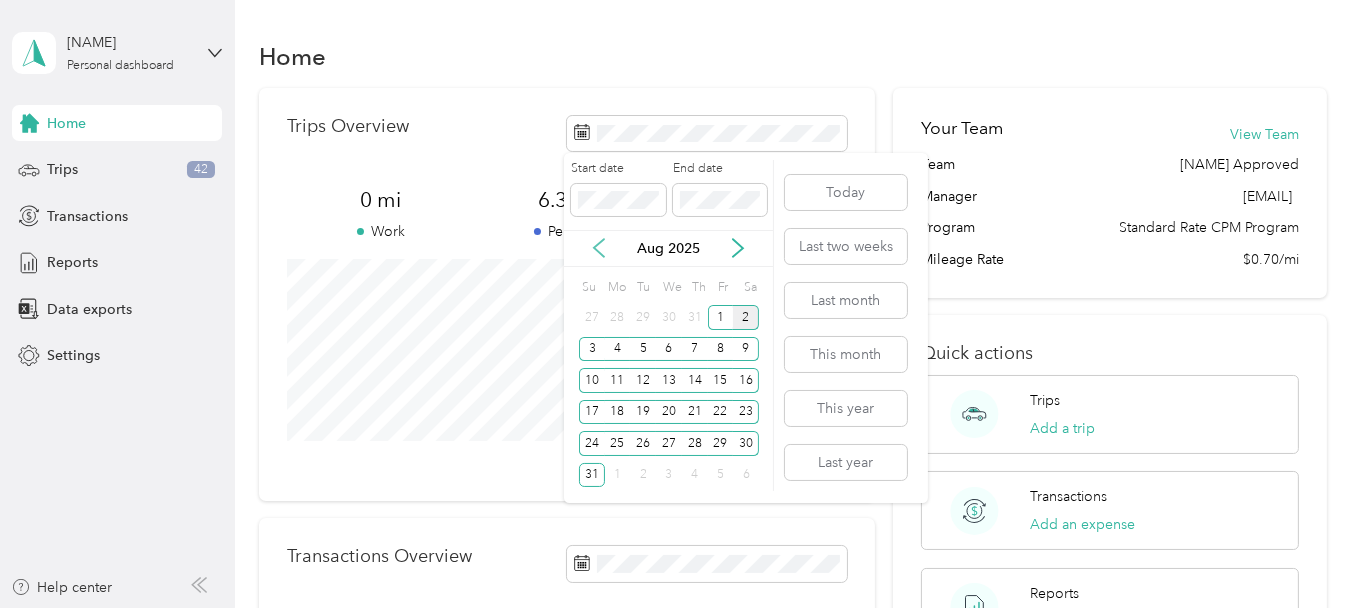 click 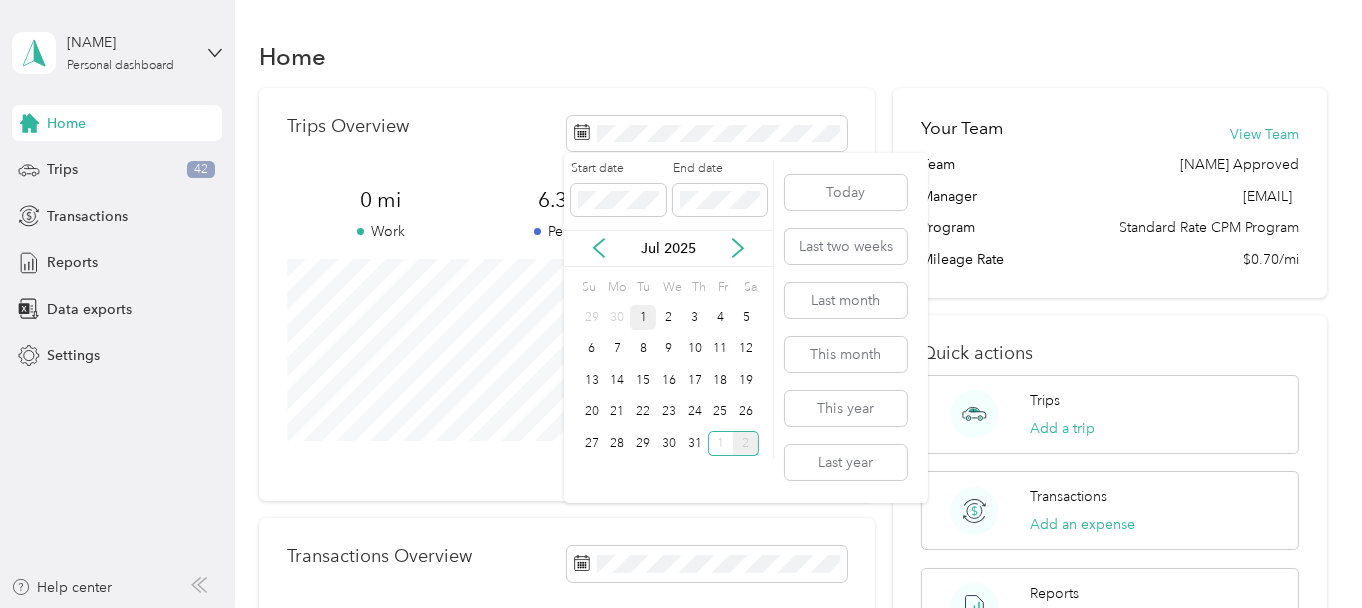 click on "1" at bounding box center (643, 317) 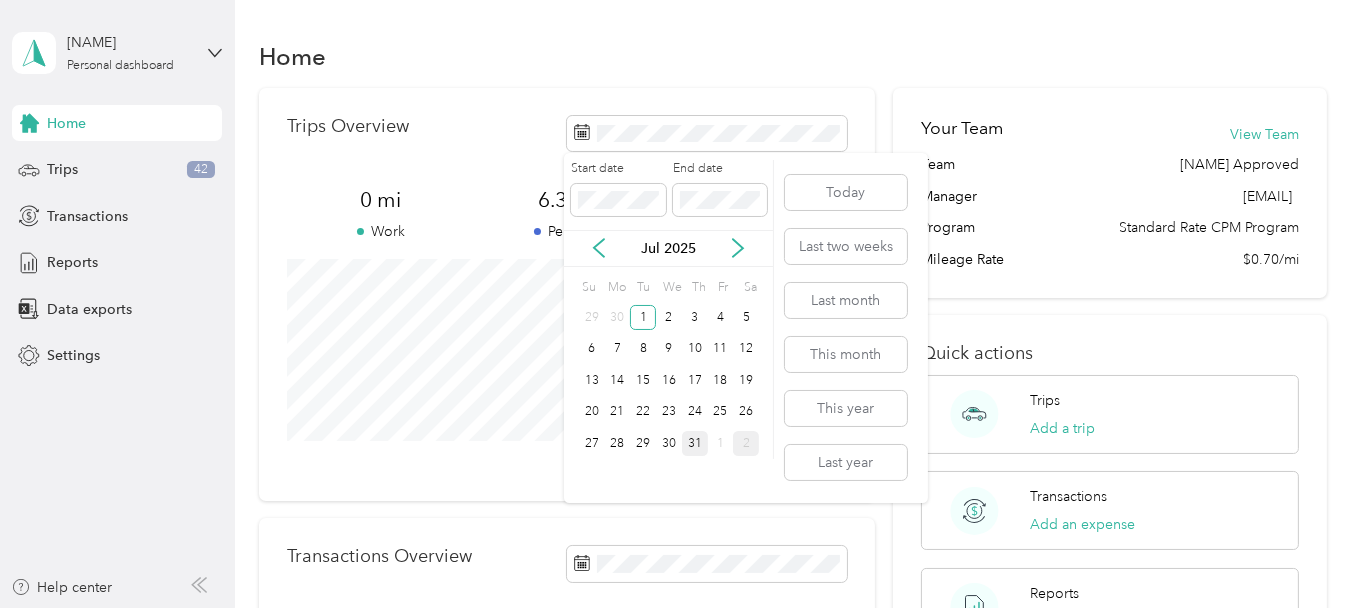 click on "31" at bounding box center (695, 443) 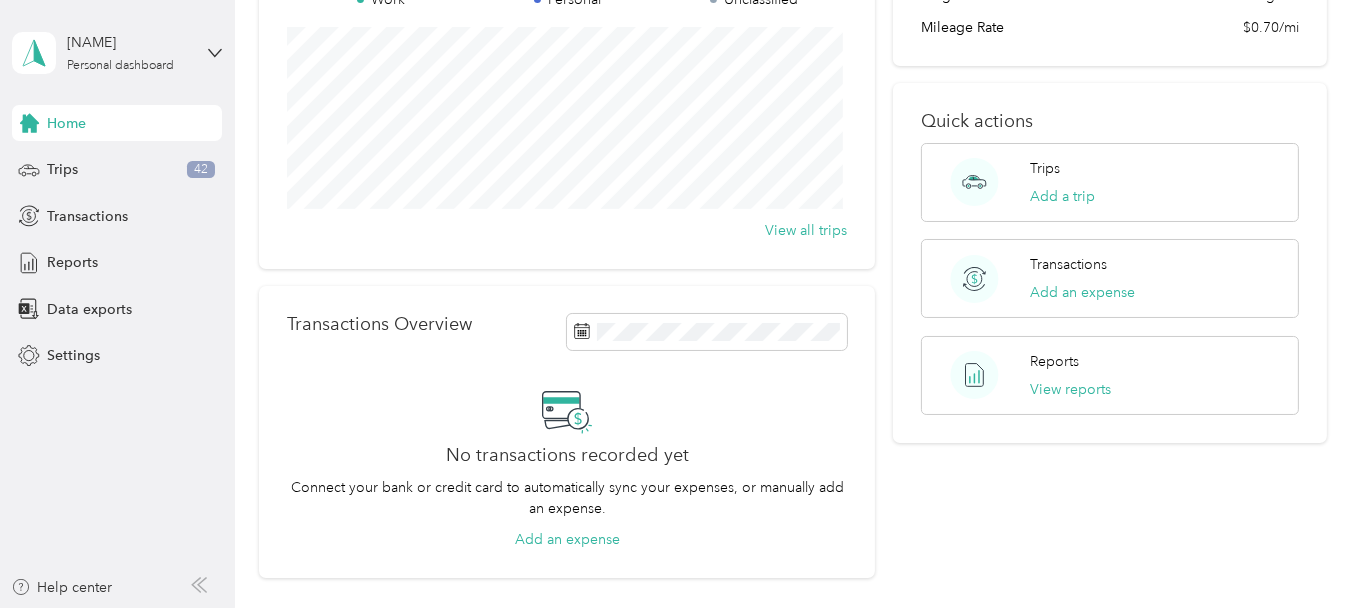 scroll, scrollTop: 200, scrollLeft: 0, axis: vertical 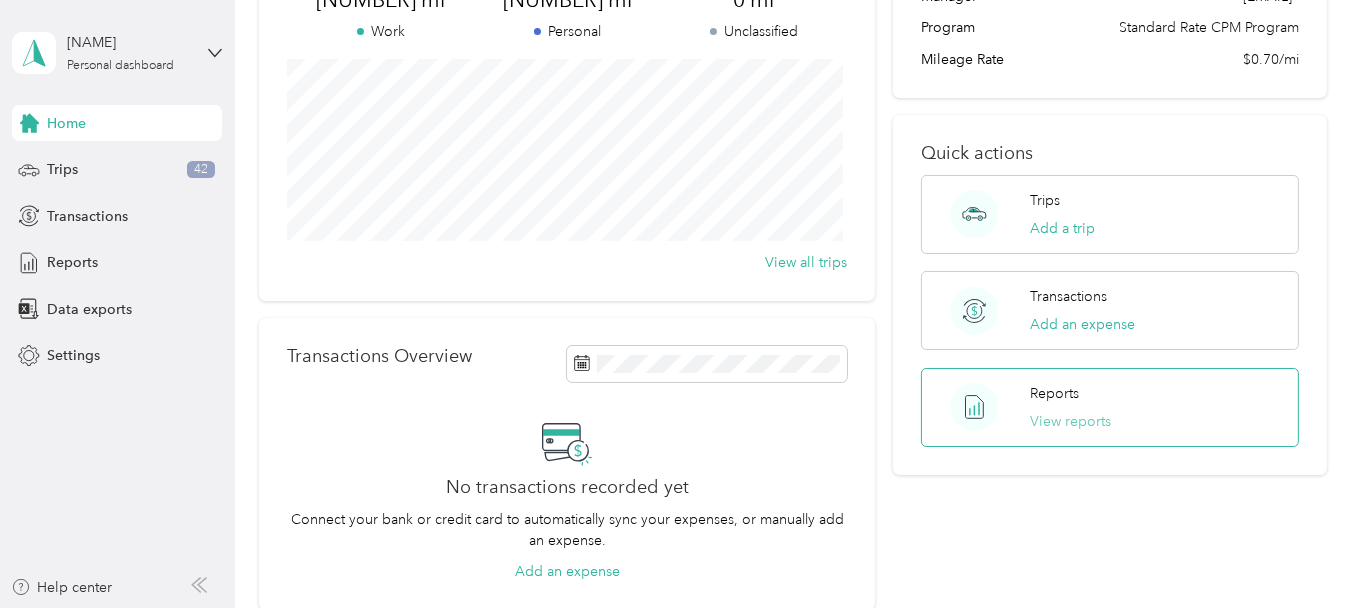 click on "View reports" at bounding box center (1070, 421) 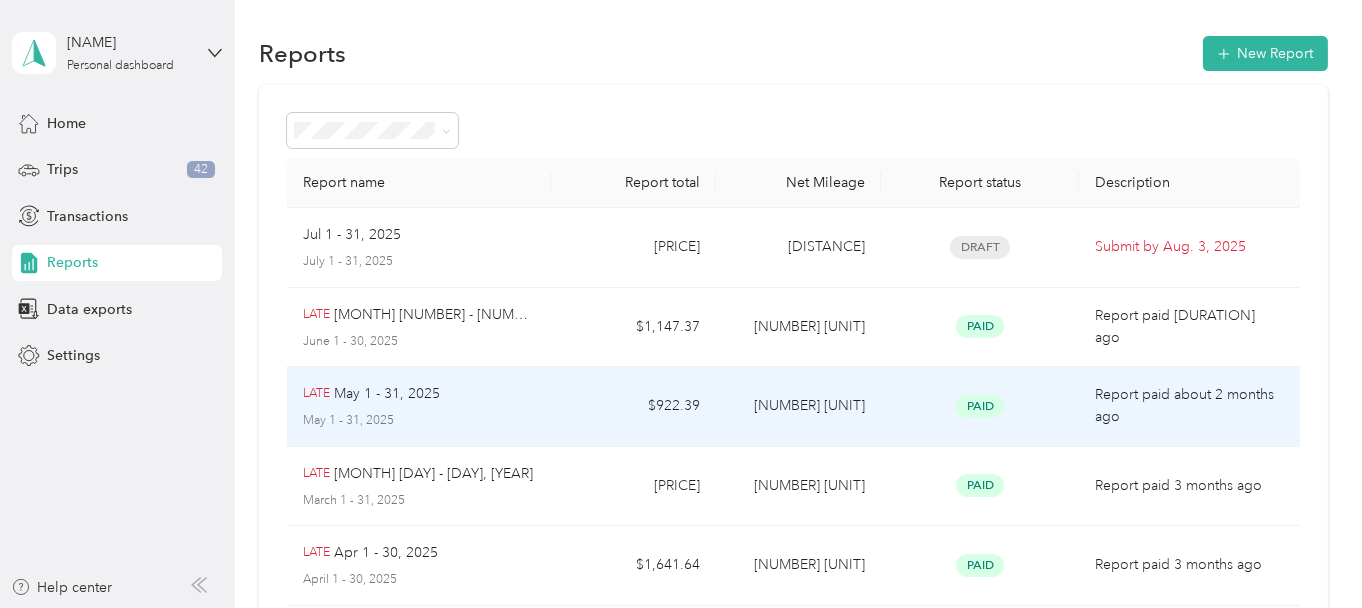 scroll, scrollTop: 0, scrollLeft: 0, axis: both 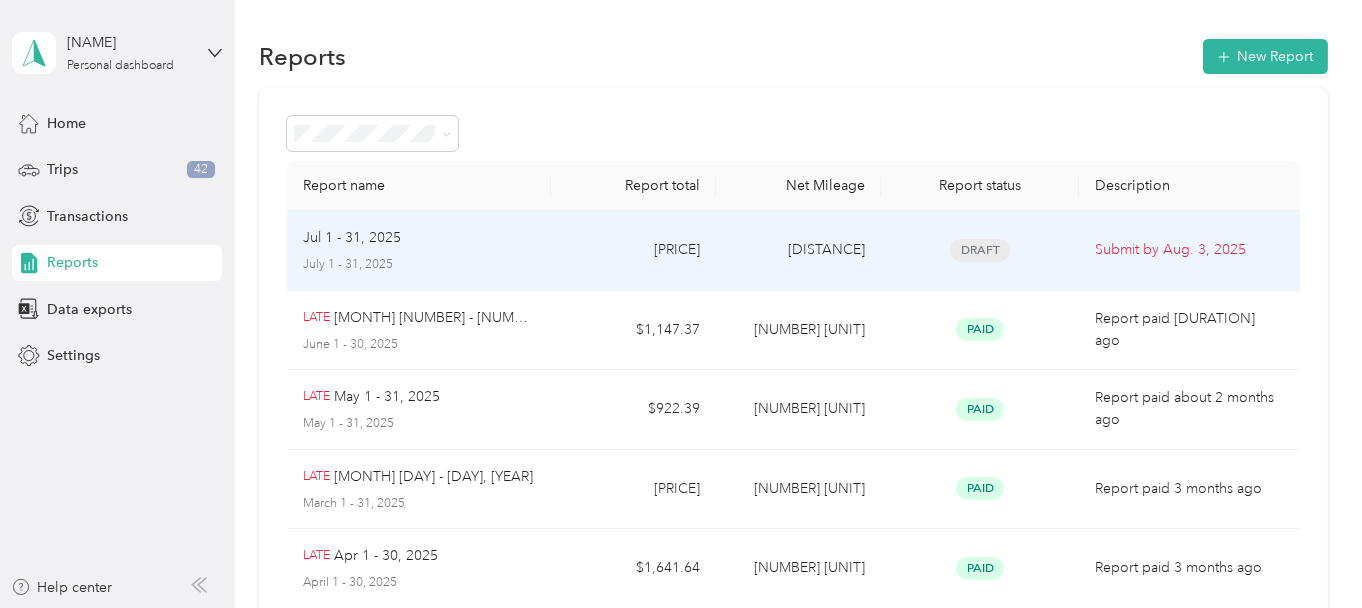 click on "Submit by [MONTH]. [DAY], [YEAR]" at bounding box center (1189, 250) 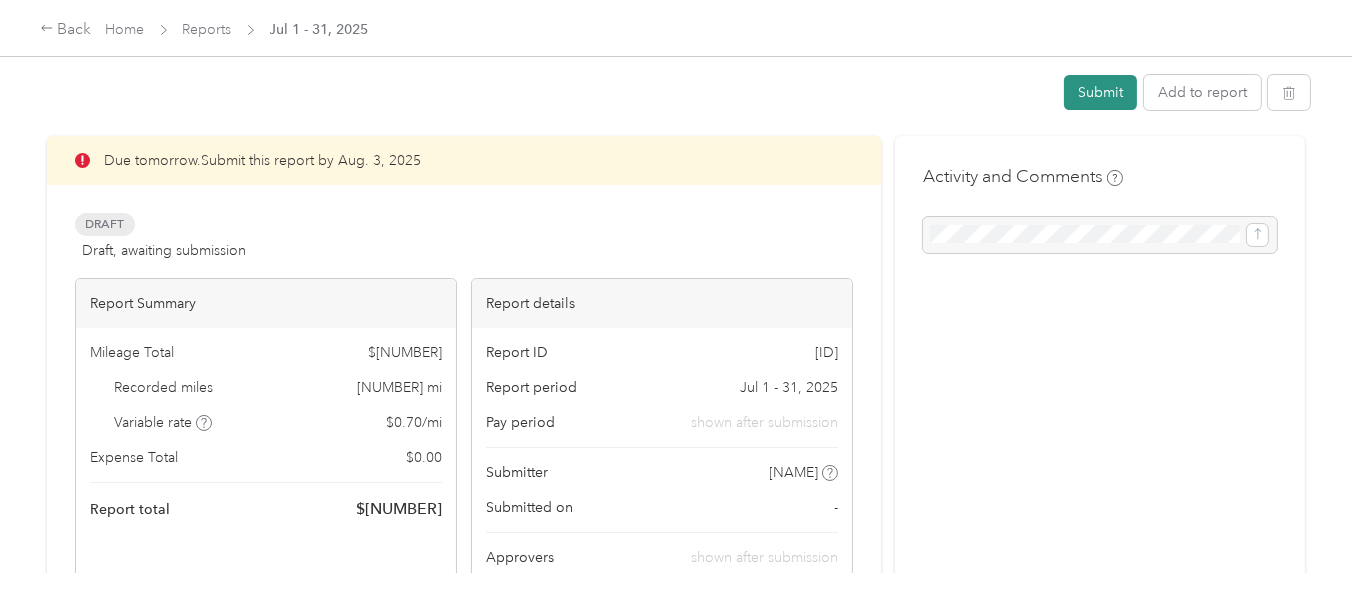 click on "Submit" at bounding box center [1100, 92] 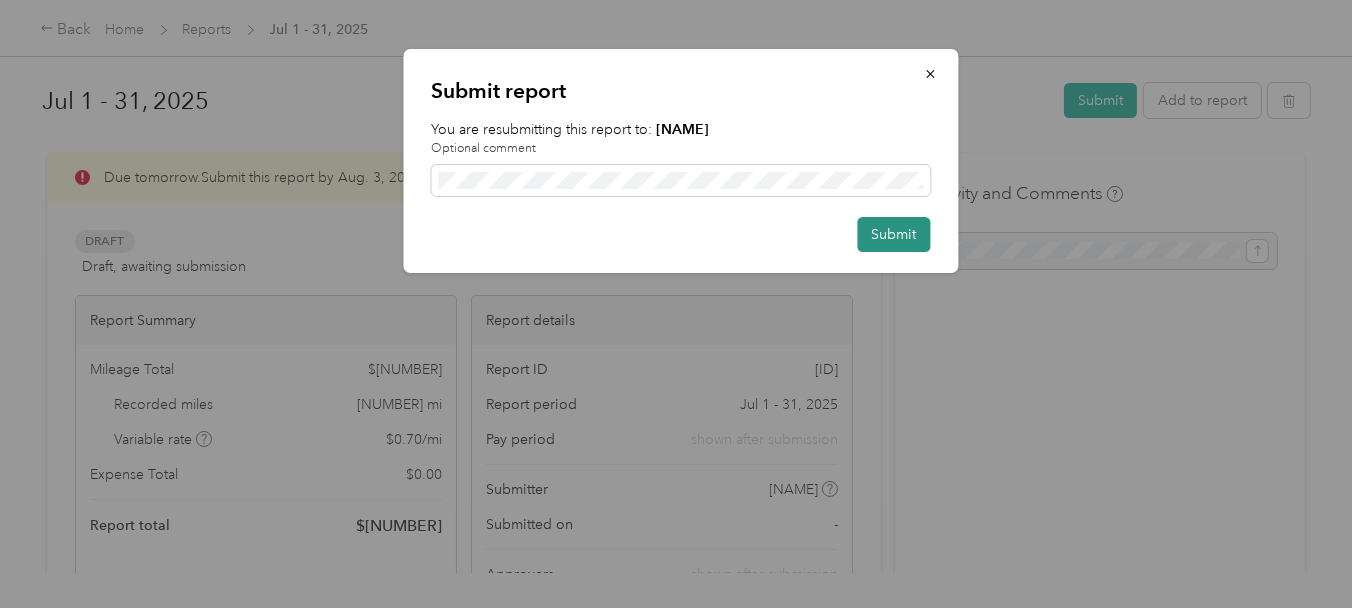 click on "Submit" at bounding box center [894, 234] 